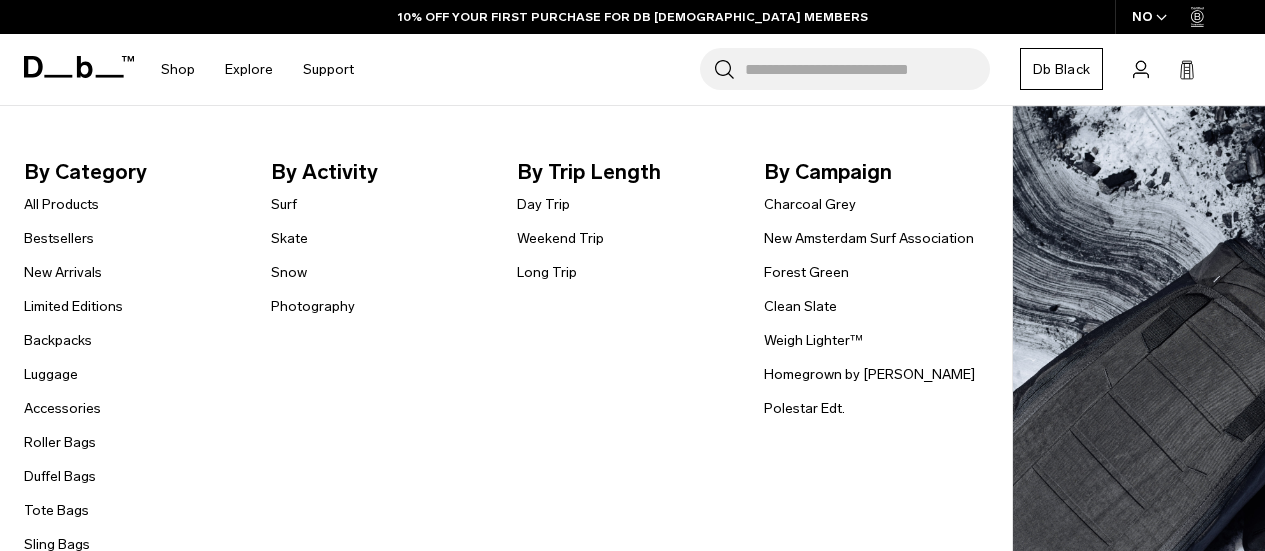scroll, scrollTop: 200, scrollLeft: 0, axis: vertical 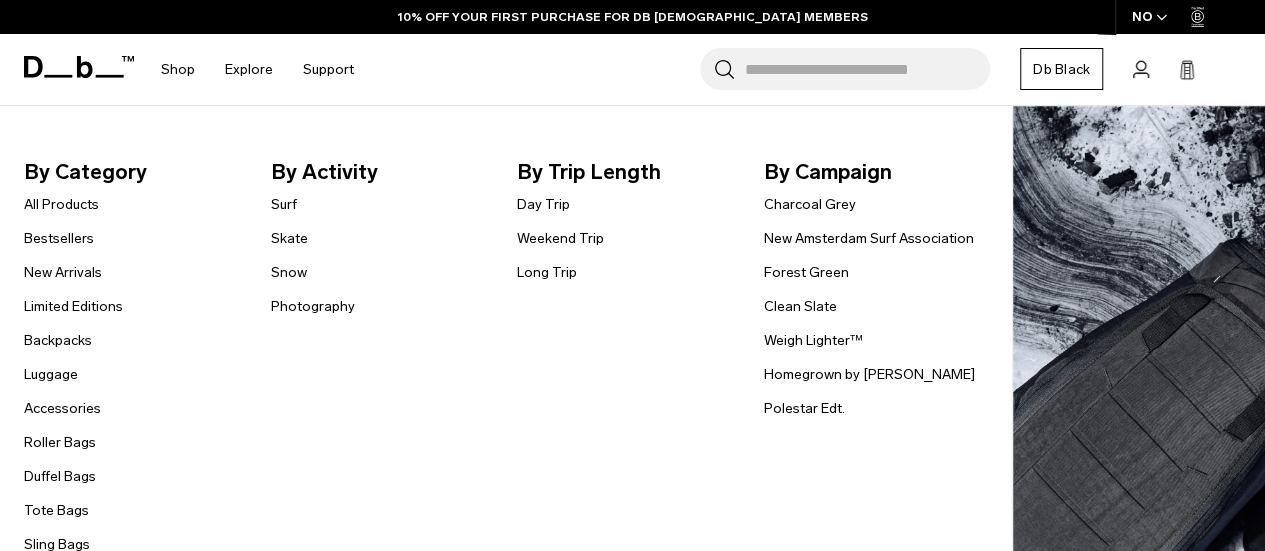 click on "Snow" at bounding box center (289, 272) 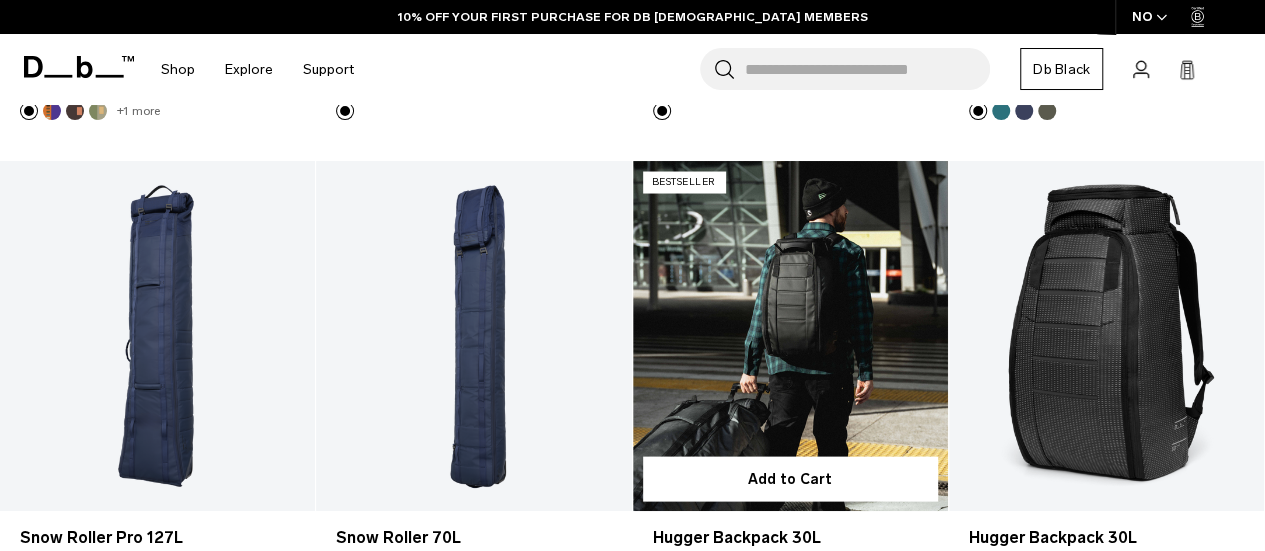 scroll, scrollTop: 1924, scrollLeft: 0, axis: vertical 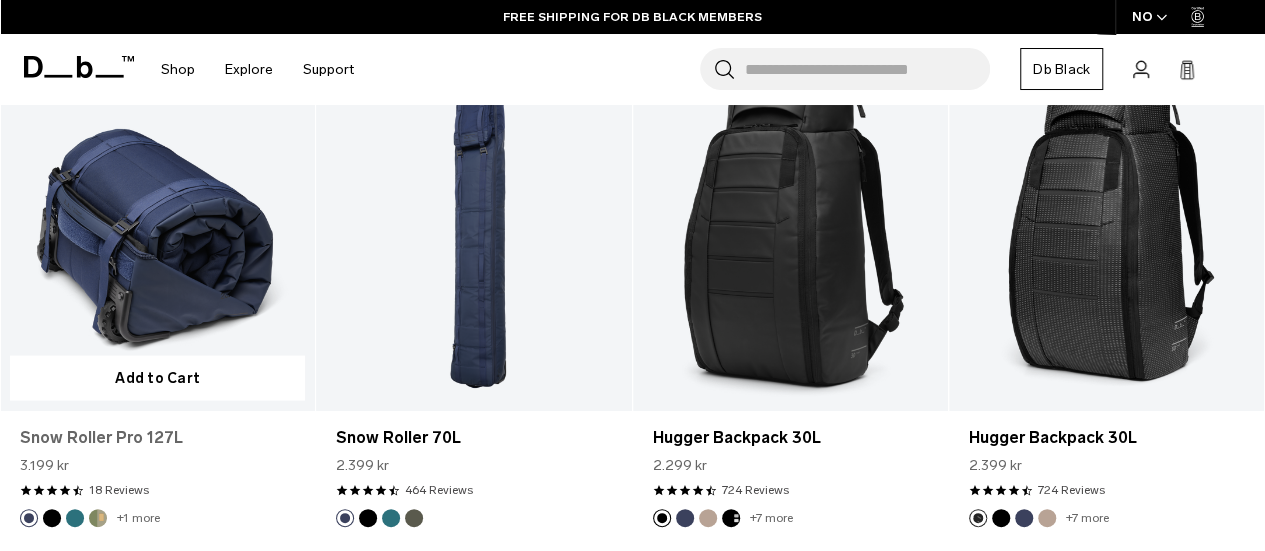 click on "Snow Roller Pro 127L" at bounding box center (157, 438) 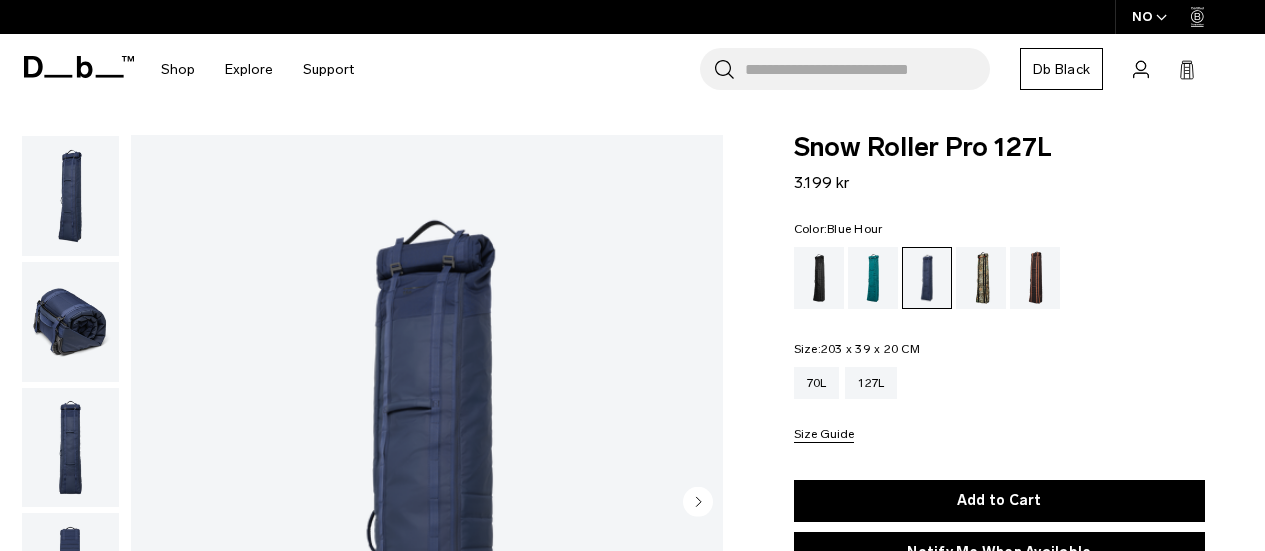 scroll, scrollTop: 0, scrollLeft: 0, axis: both 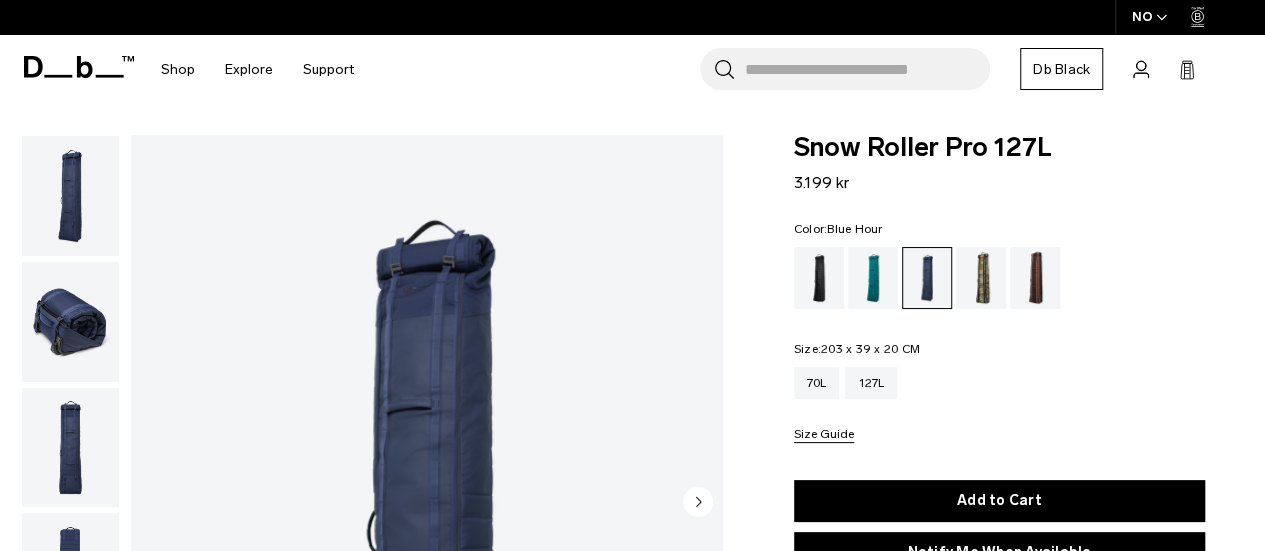click at bounding box center (1035, 278) 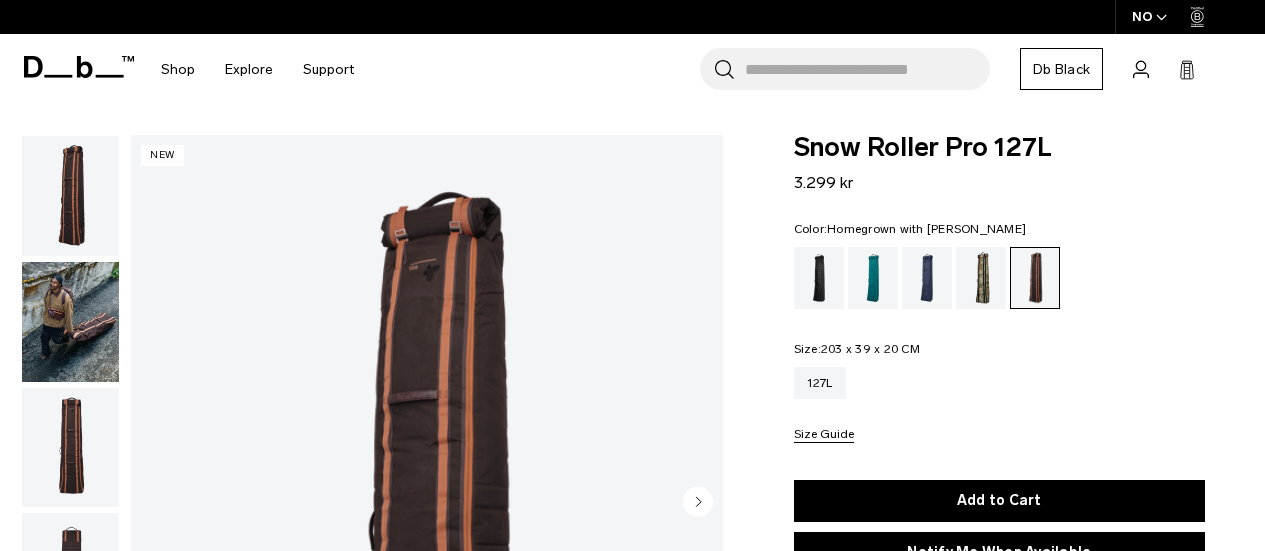 scroll, scrollTop: 0, scrollLeft: 0, axis: both 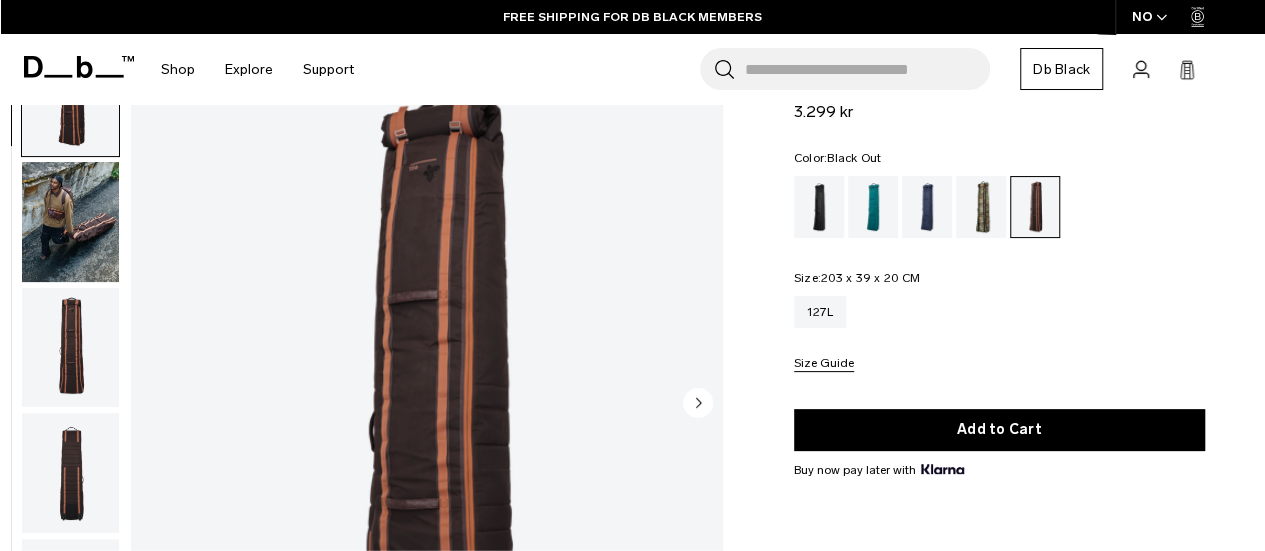 click at bounding box center (819, 207) 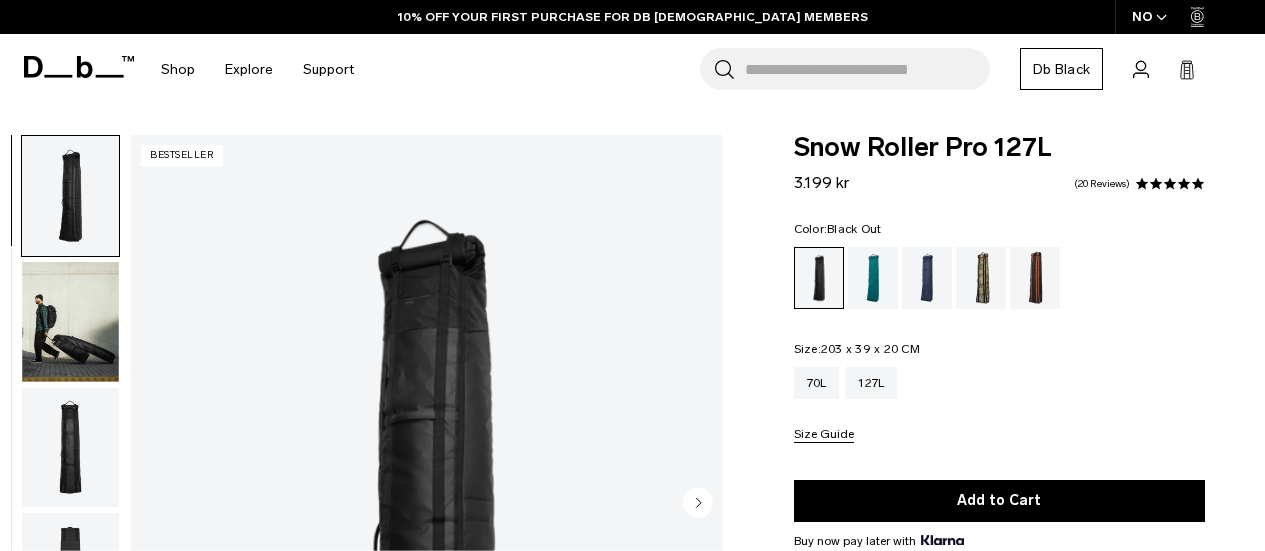 scroll, scrollTop: 300, scrollLeft: 0, axis: vertical 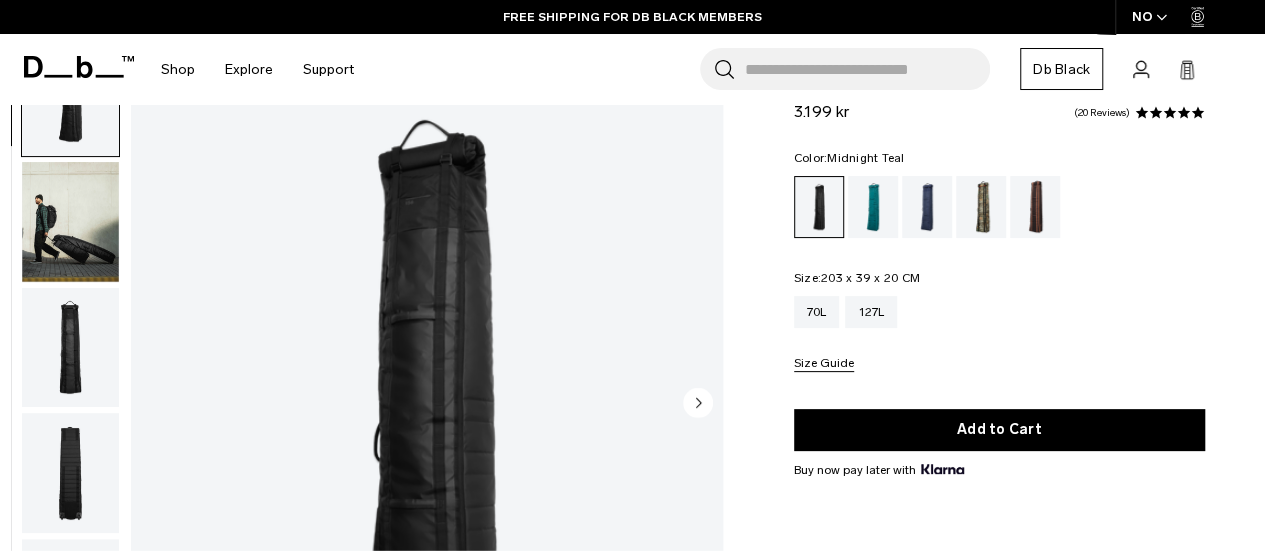 click at bounding box center [873, 207] 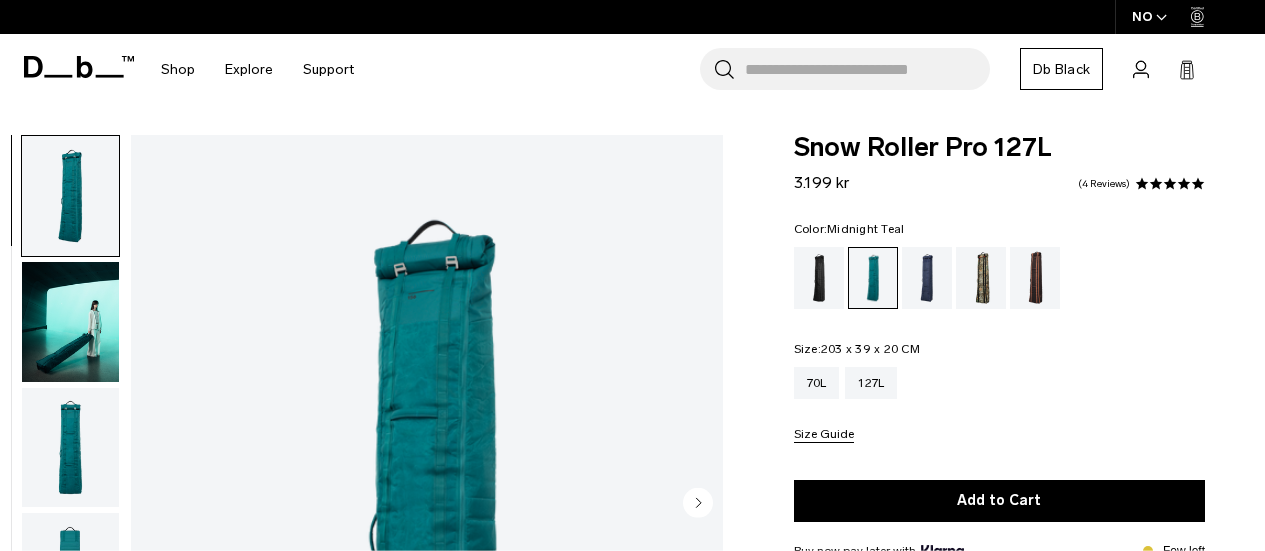 scroll, scrollTop: 200, scrollLeft: 0, axis: vertical 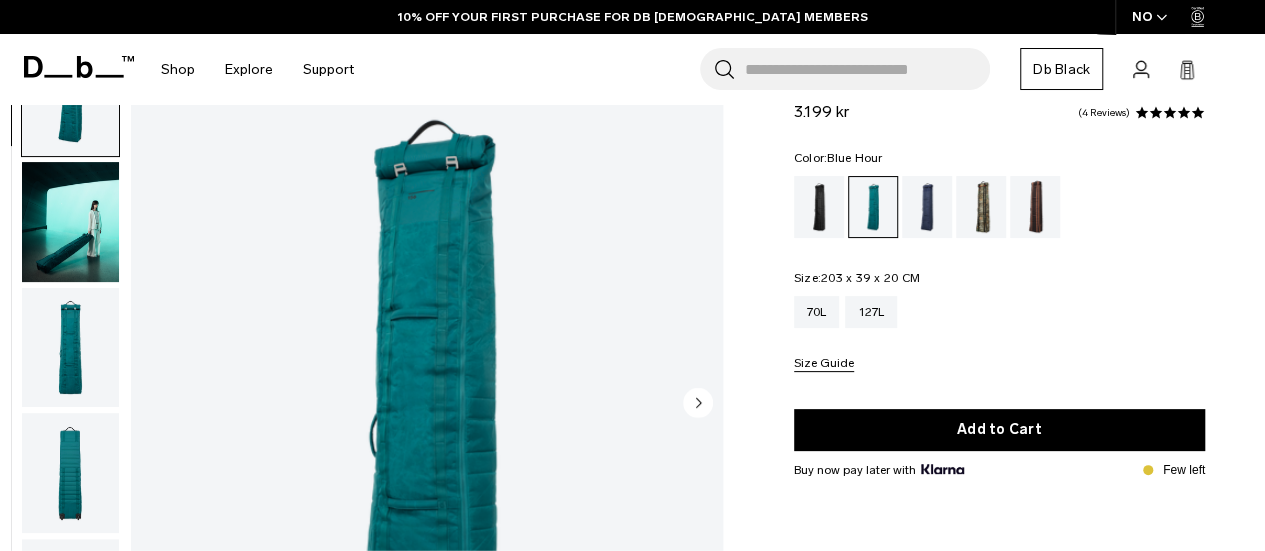 click at bounding box center [927, 207] 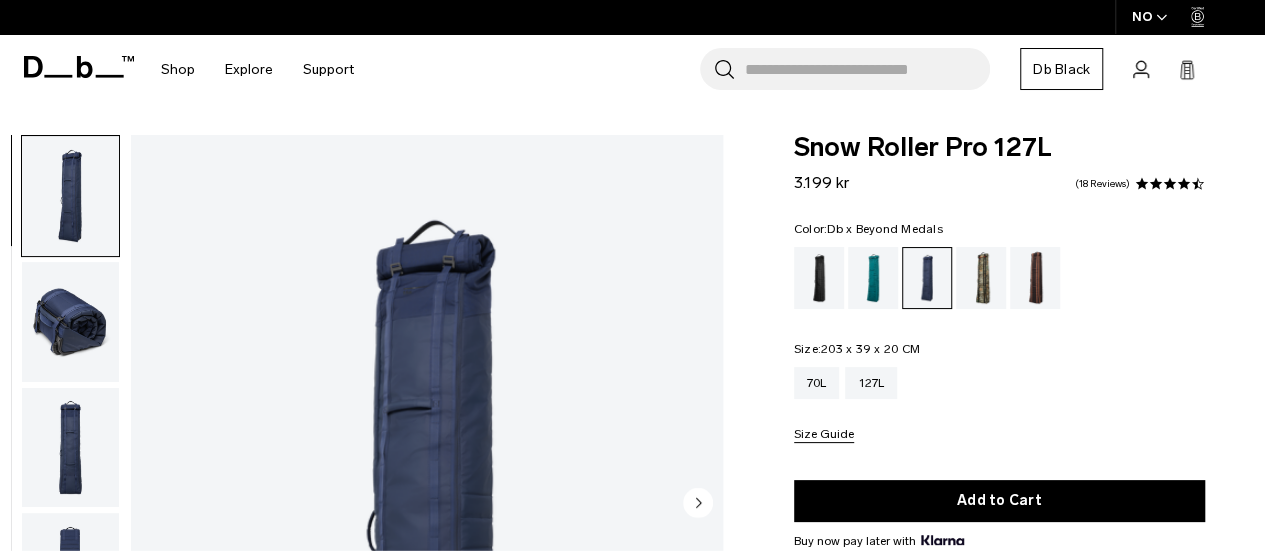 scroll, scrollTop: 100, scrollLeft: 0, axis: vertical 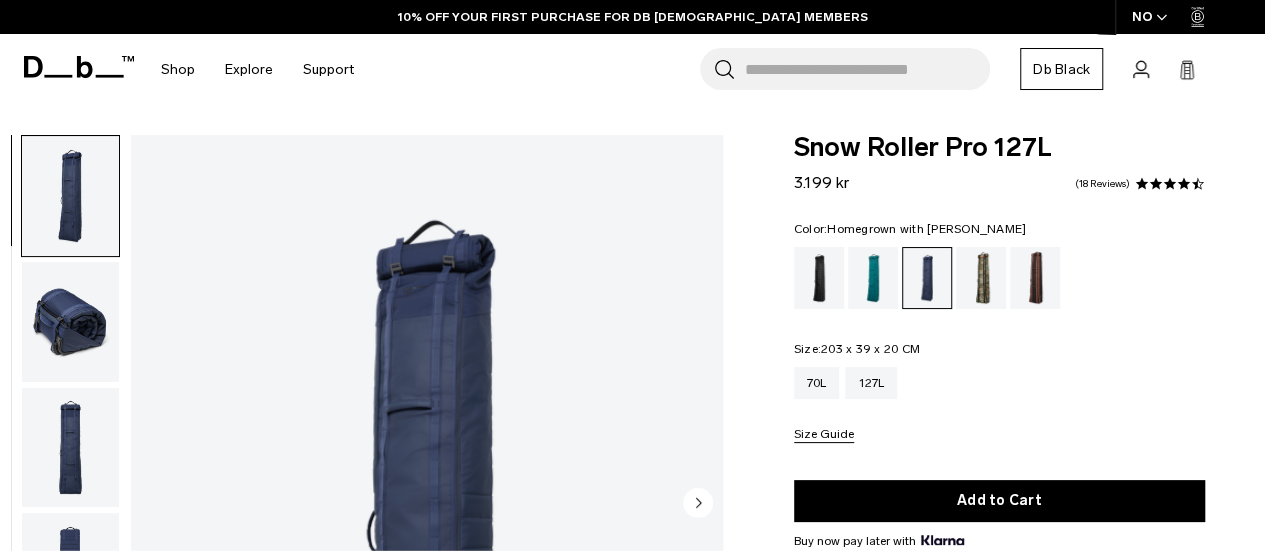click at bounding box center [1035, 278] 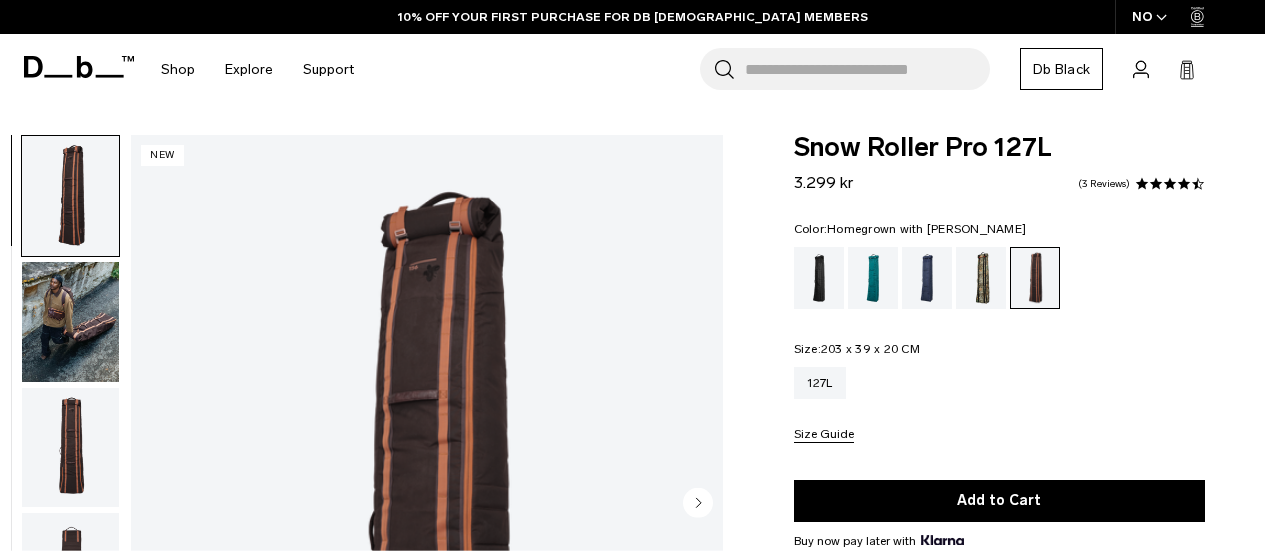 scroll, scrollTop: 68, scrollLeft: 0, axis: vertical 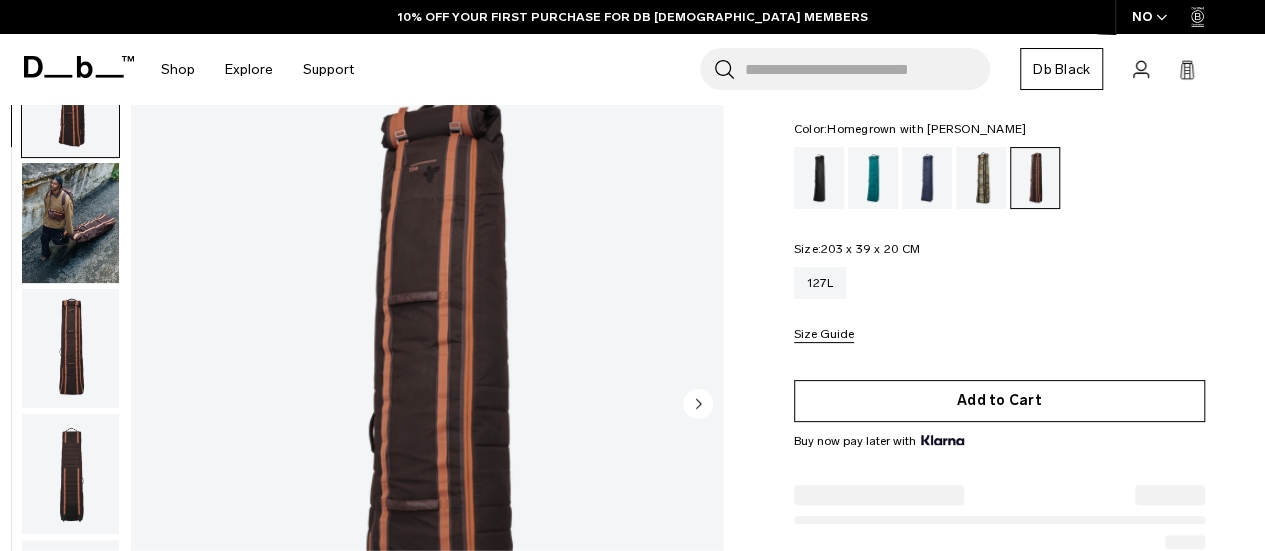click on "Add to Cart" at bounding box center (999, 401) 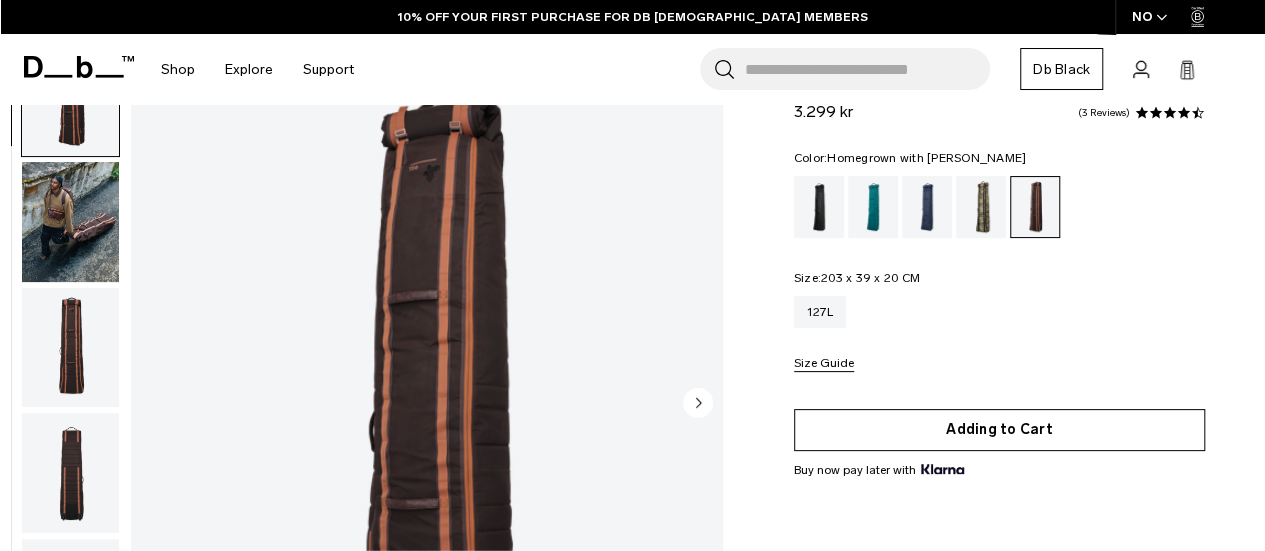 scroll, scrollTop: 0, scrollLeft: 0, axis: both 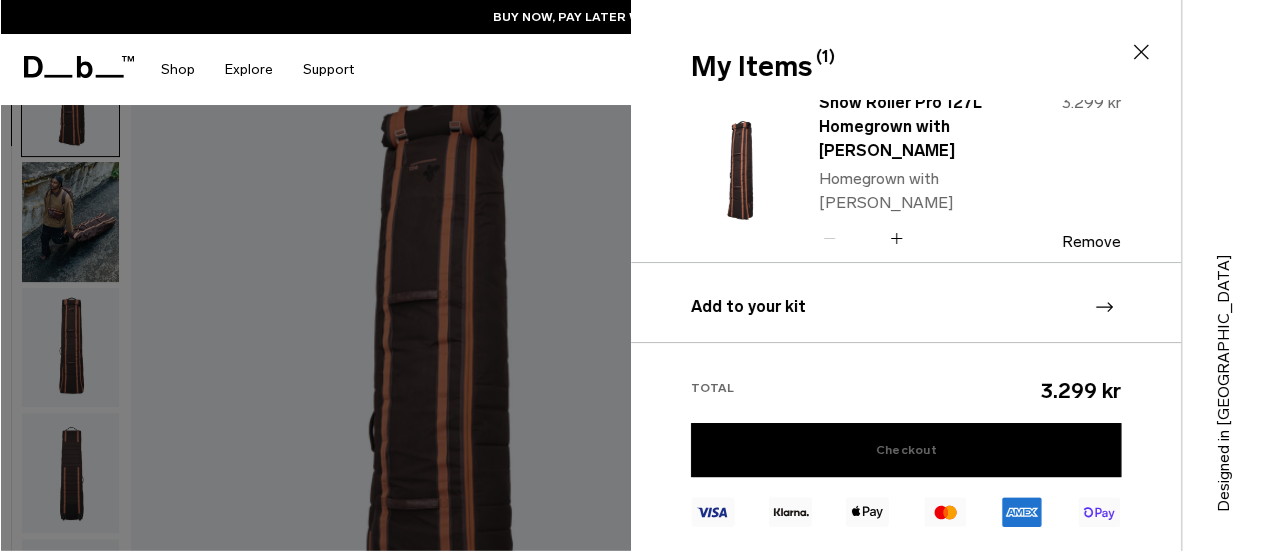click on "Checkout" at bounding box center [906, 450] 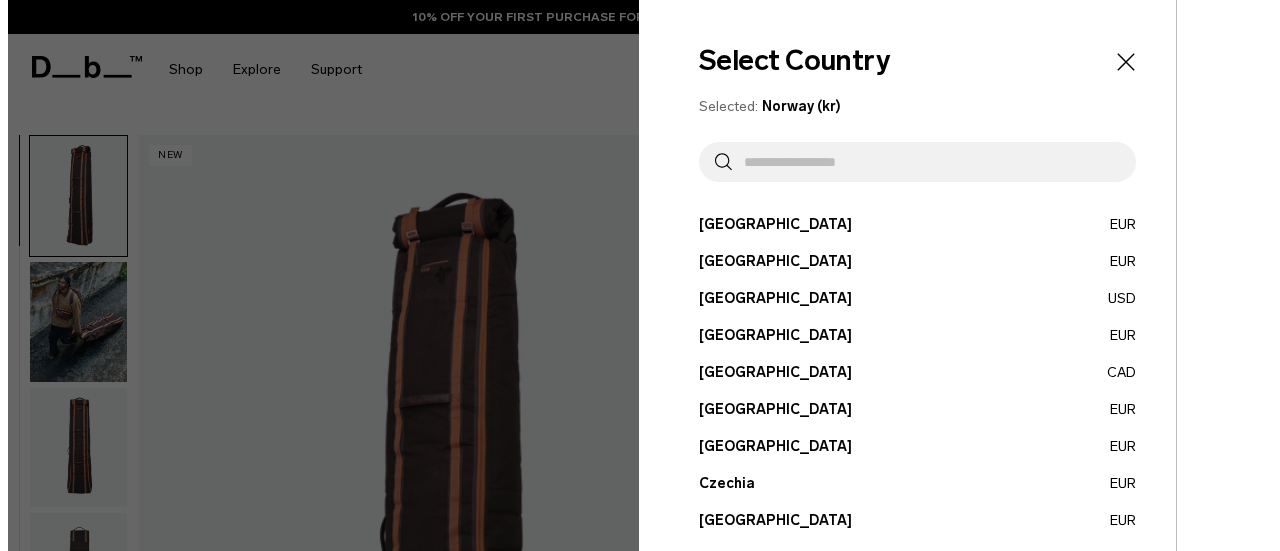 scroll, scrollTop: 0, scrollLeft: 0, axis: both 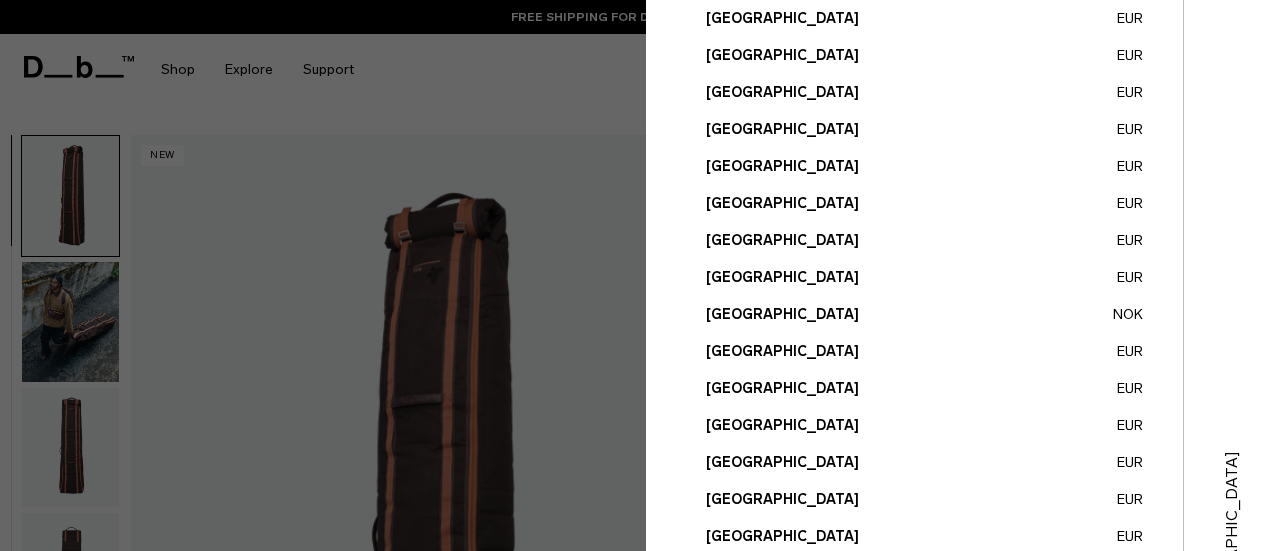 click on "Norway
NOK" at bounding box center [924, 314] 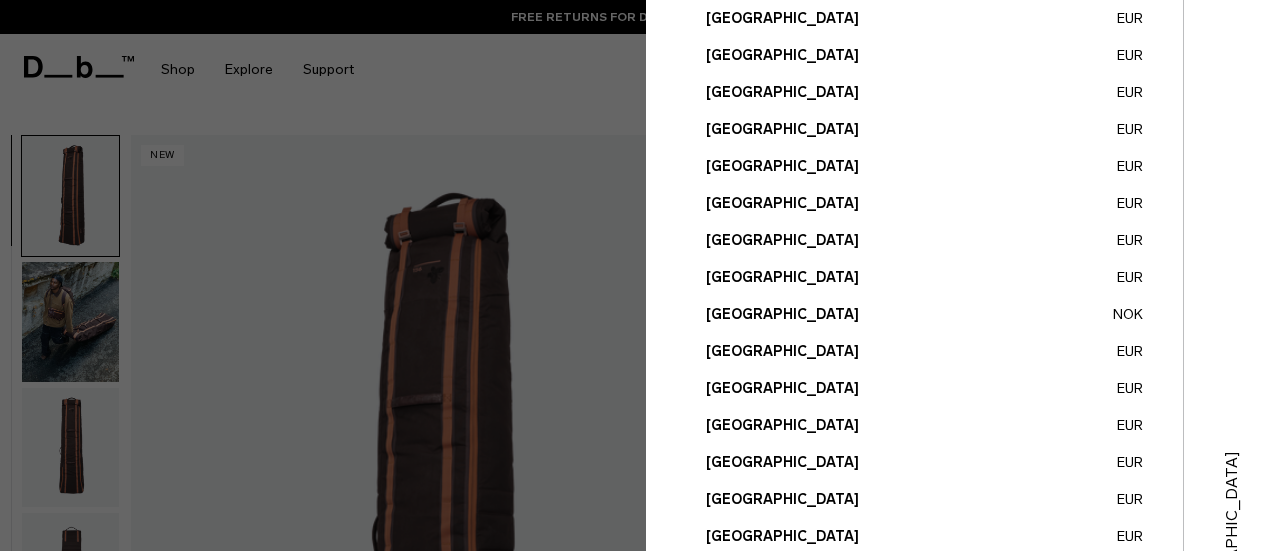 click on "Norway
NOK" at bounding box center (924, 314) 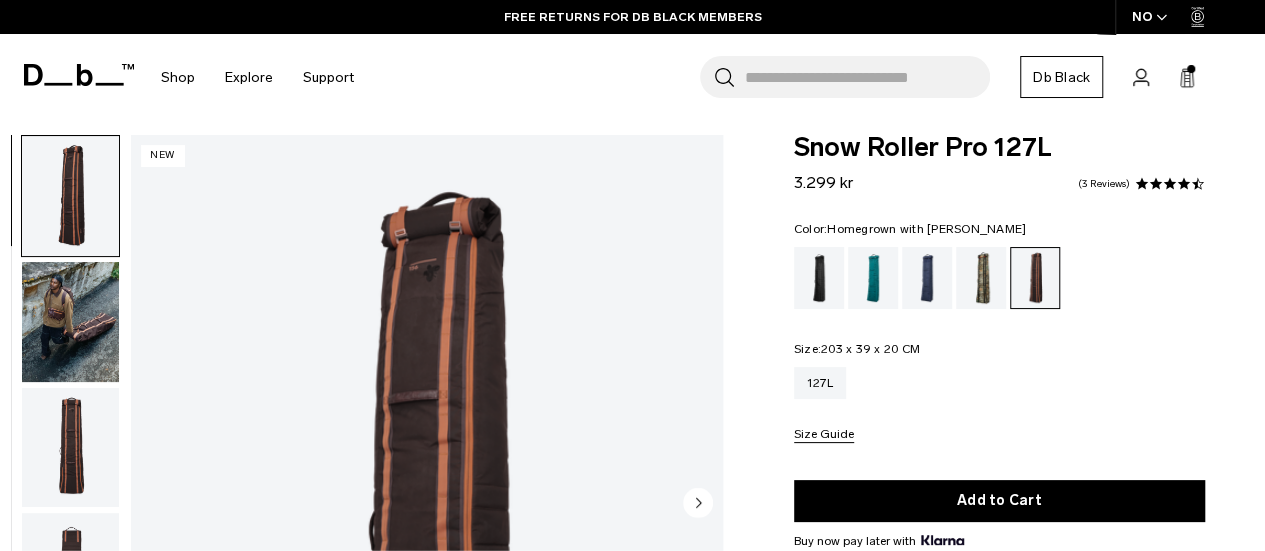 scroll, scrollTop: 0, scrollLeft: 0, axis: both 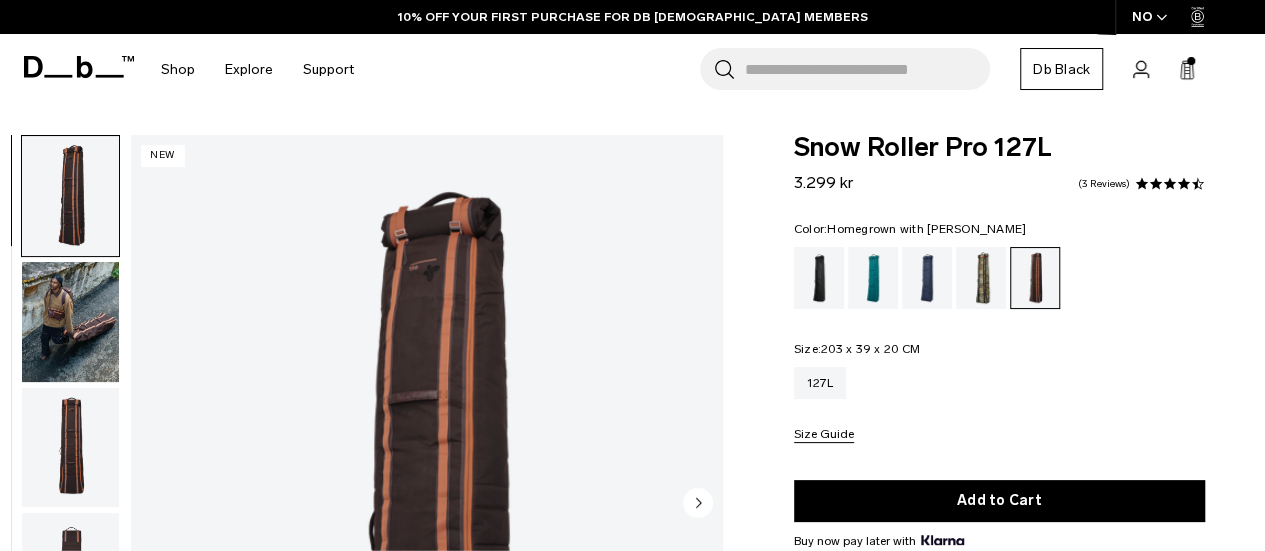 click at bounding box center (70, 196) 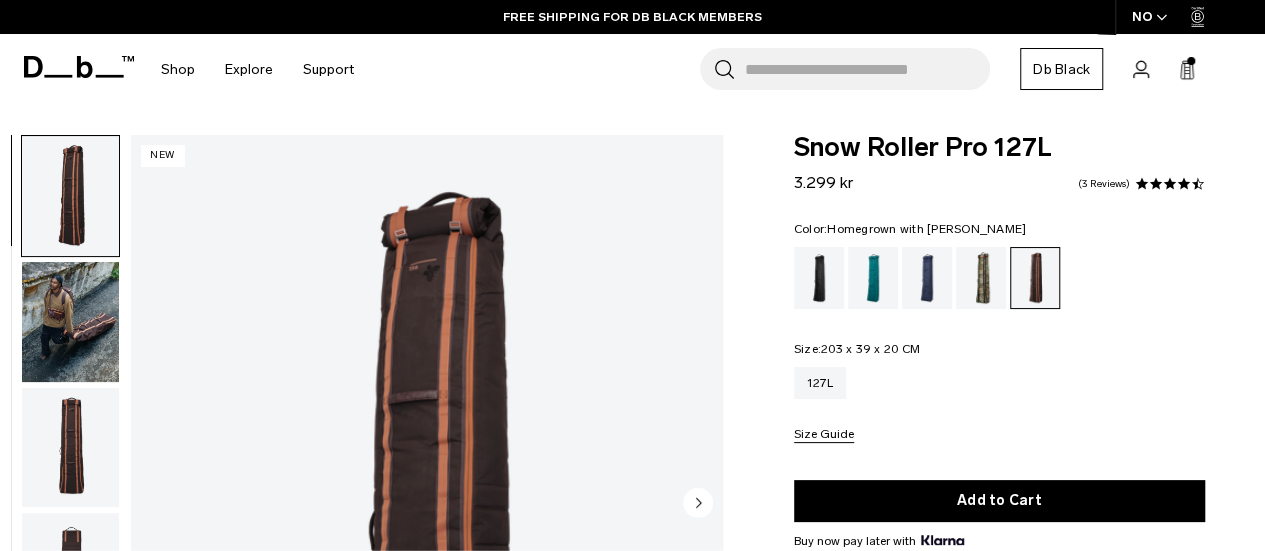 click at bounding box center [70, 448] 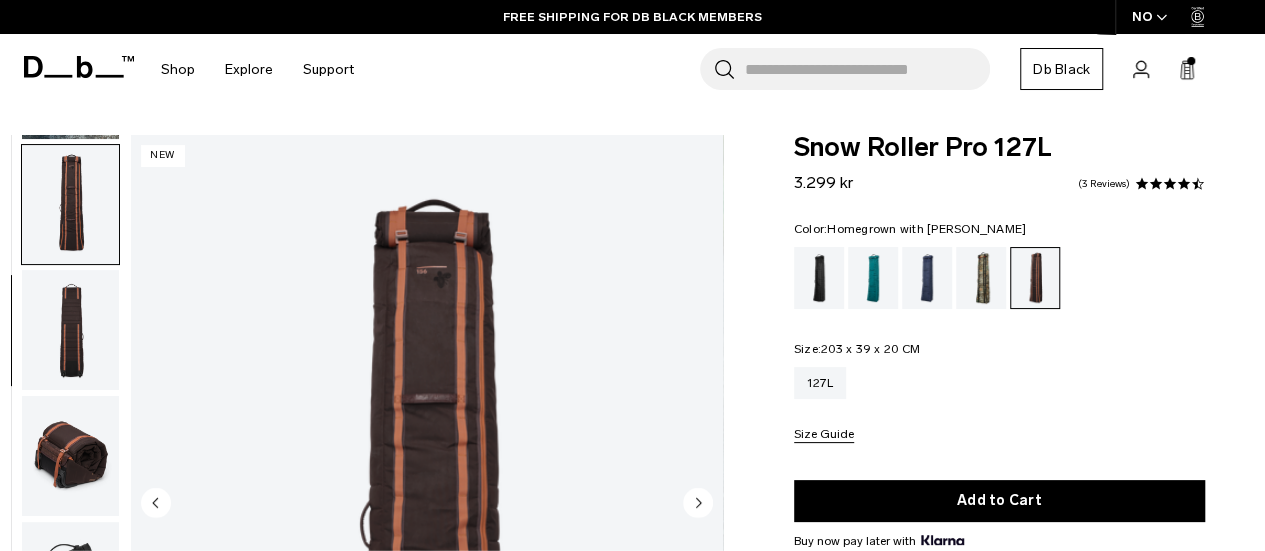 scroll, scrollTop: 252, scrollLeft: 0, axis: vertical 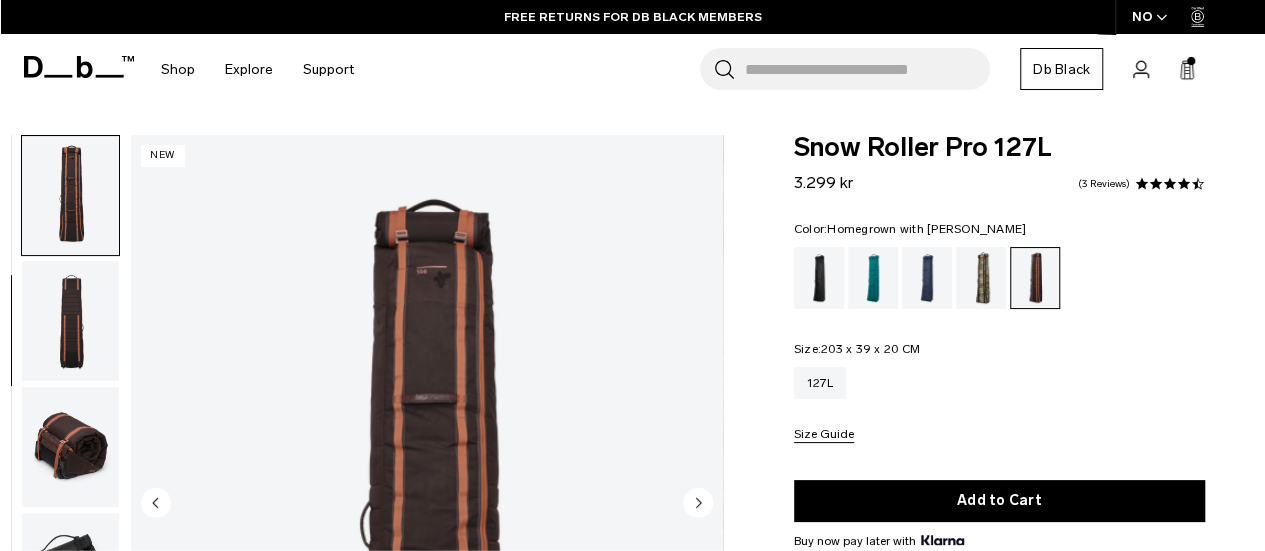 click at bounding box center [70, 321] 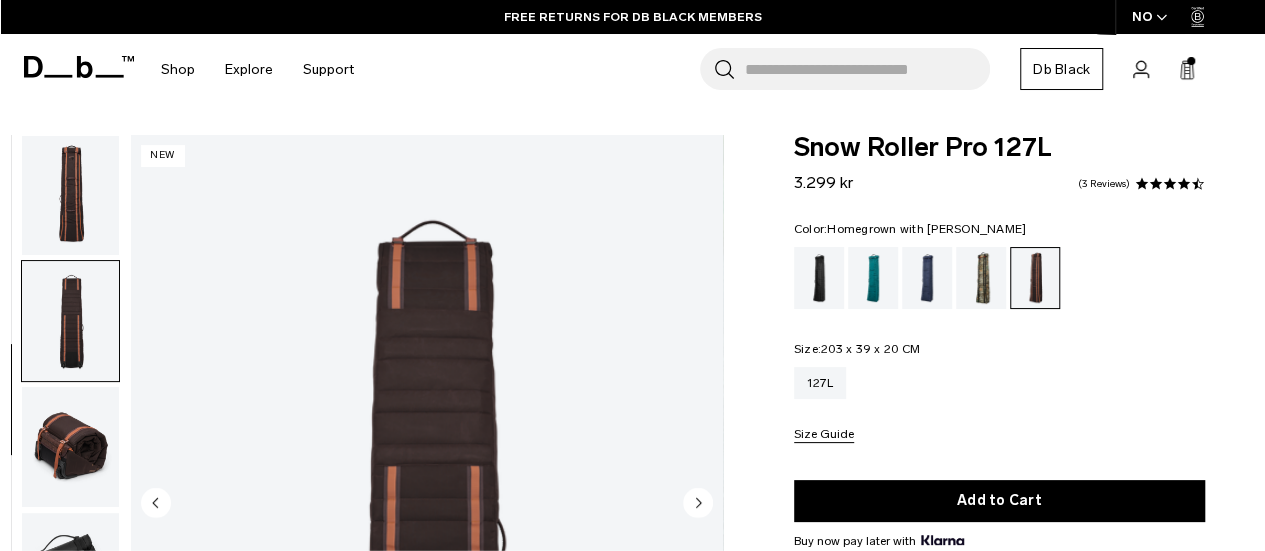 scroll, scrollTop: 378, scrollLeft: 0, axis: vertical 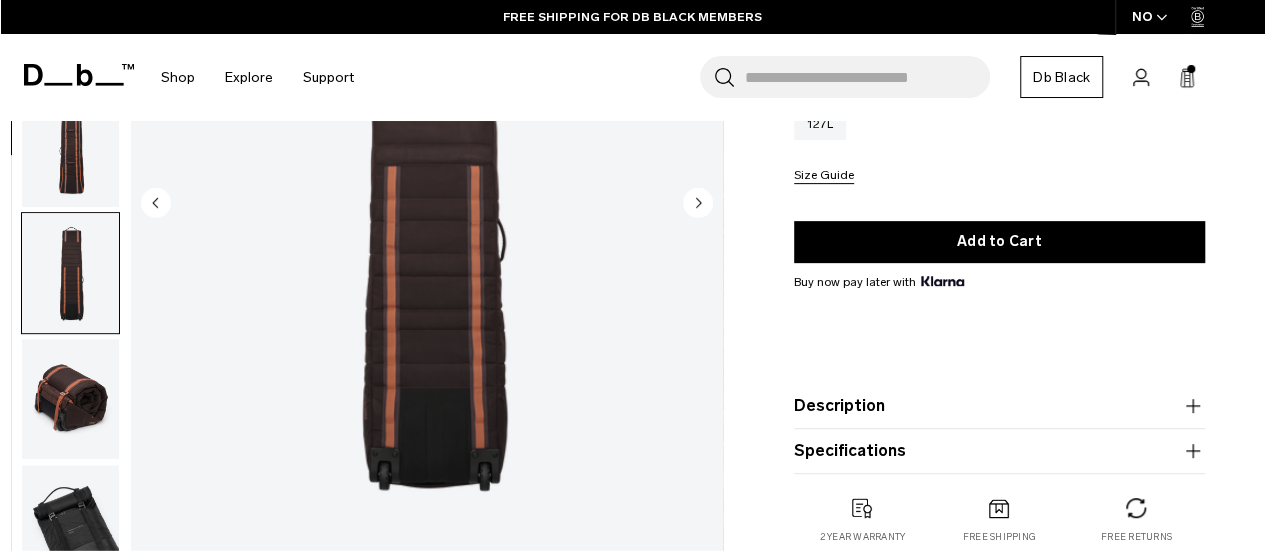 click at bounding box center (70, 399) 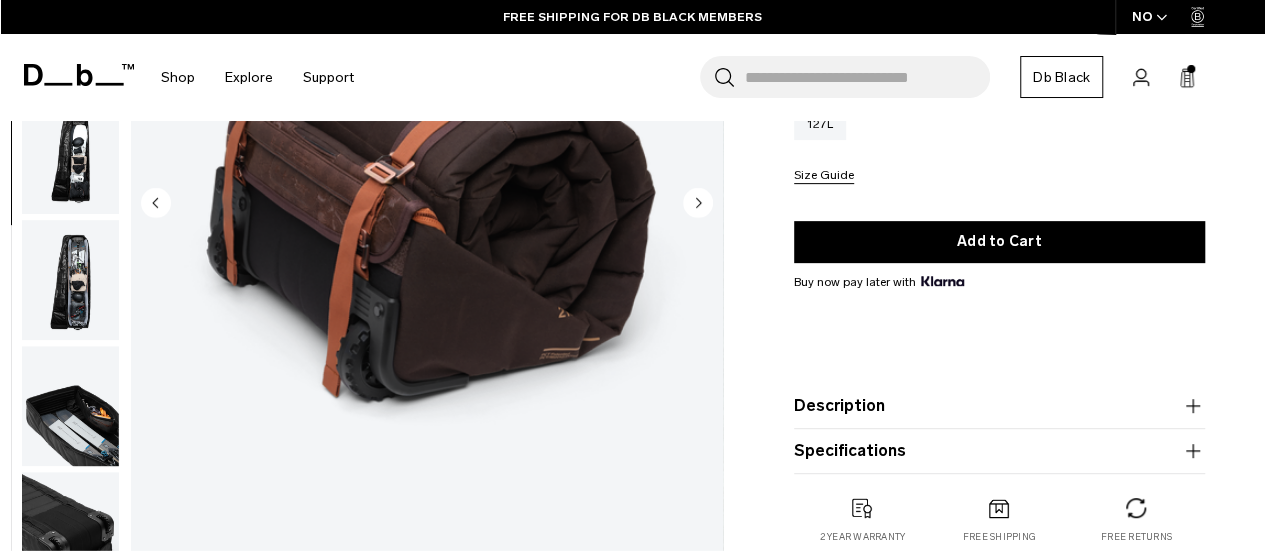 scroll, scrollTop: 504, scrollLeft: 0, axis: vertical 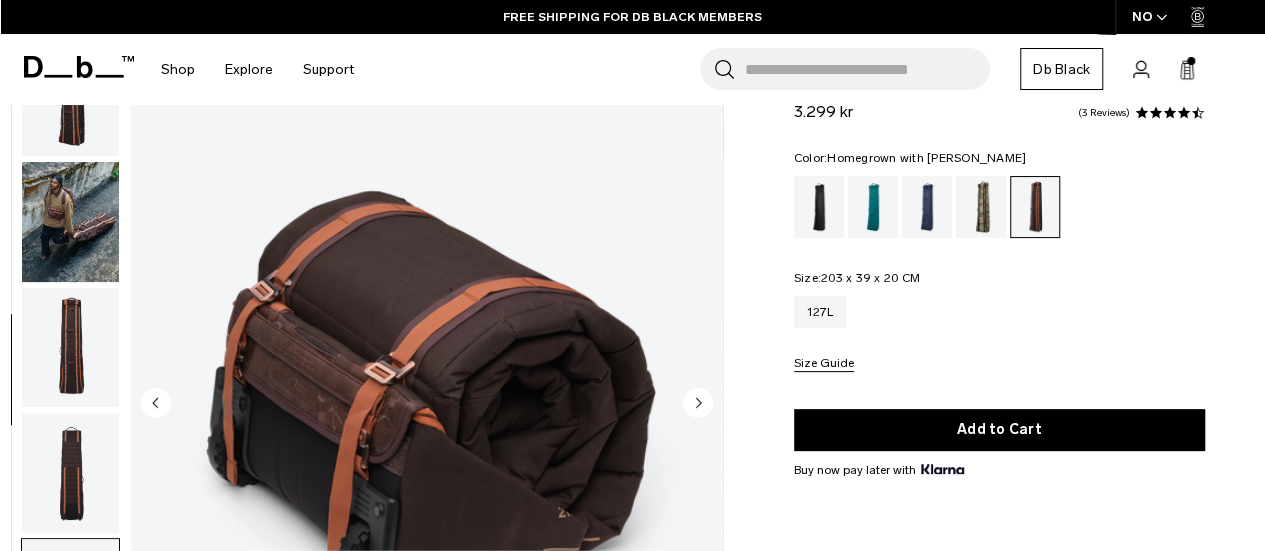 click at bounding box center [70, 348] 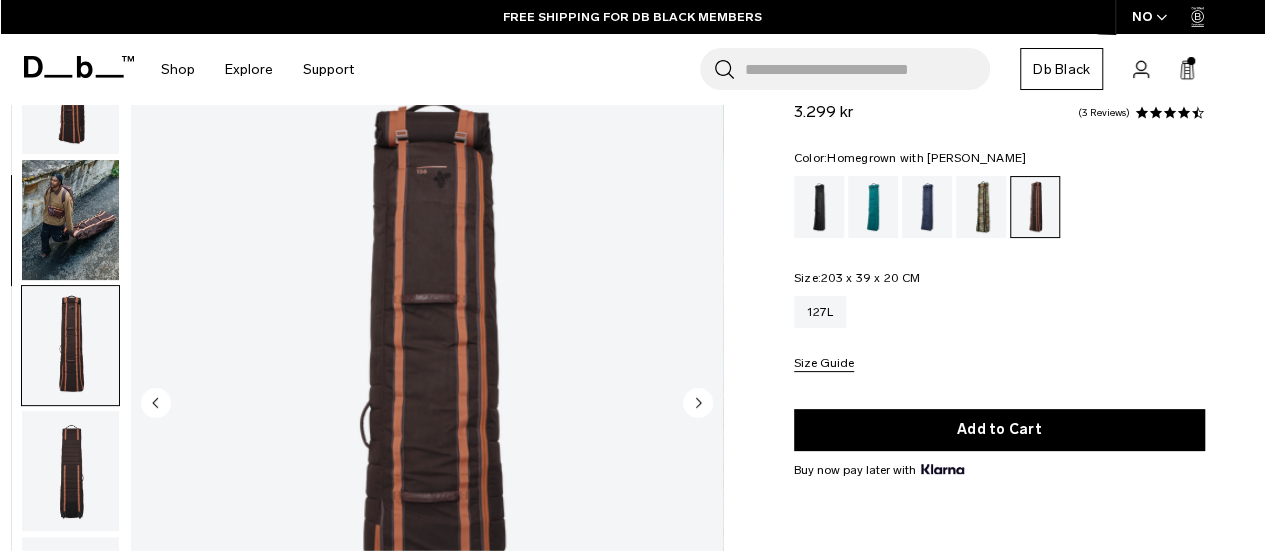 scroll, scrollTop: 0, scrollLeft: 0, axis: both 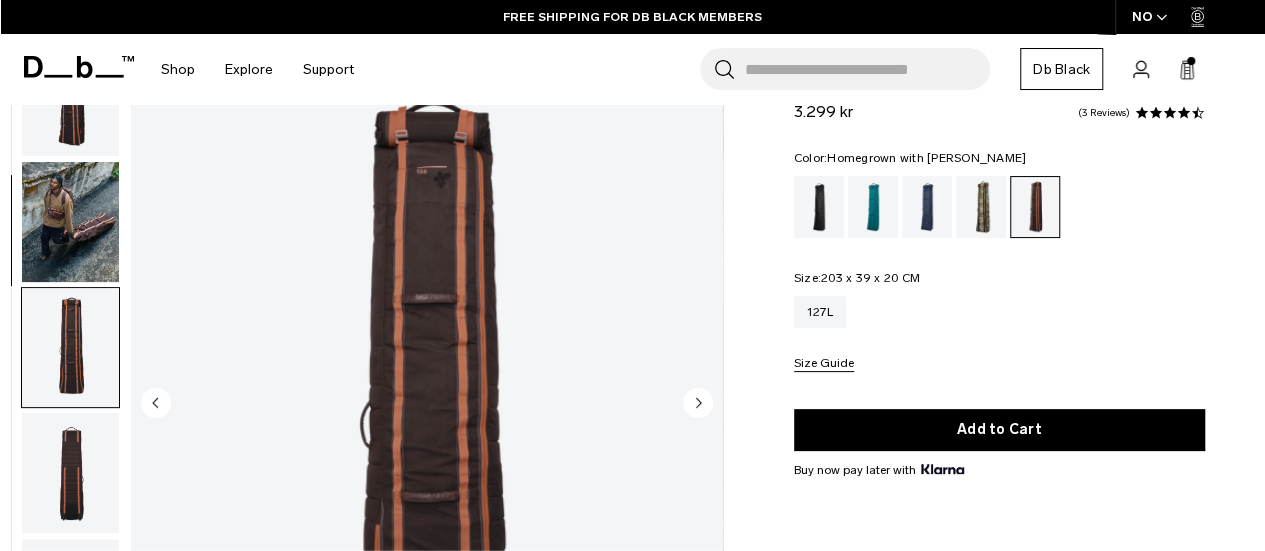 click at bounding box center [70, 222] 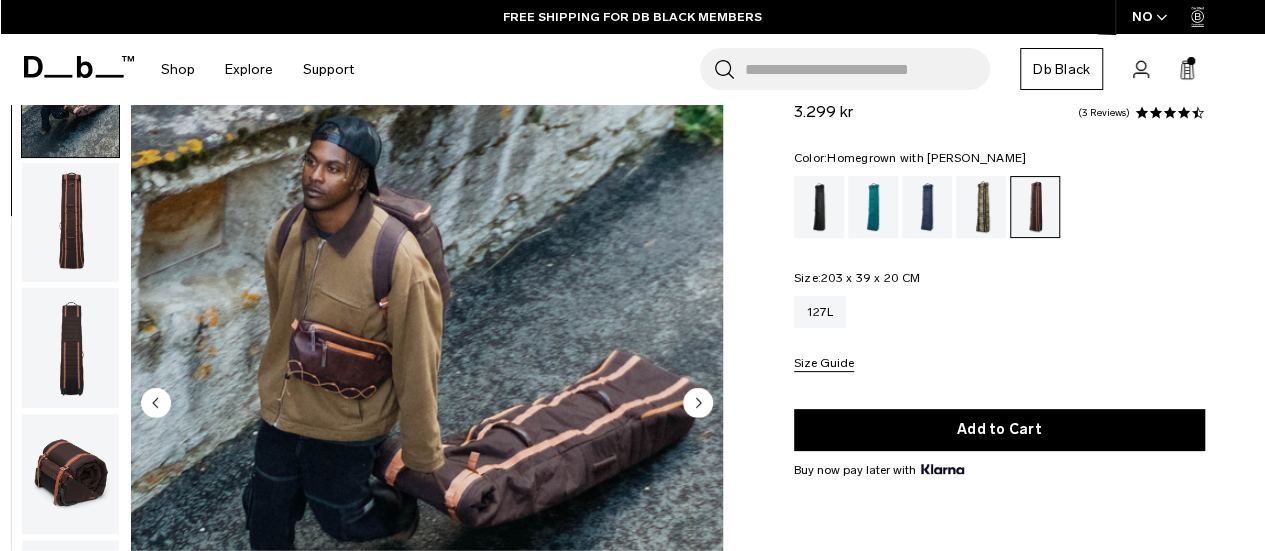 scroll, scrollTop: 126, scrollLeft: 0, axis: vertical 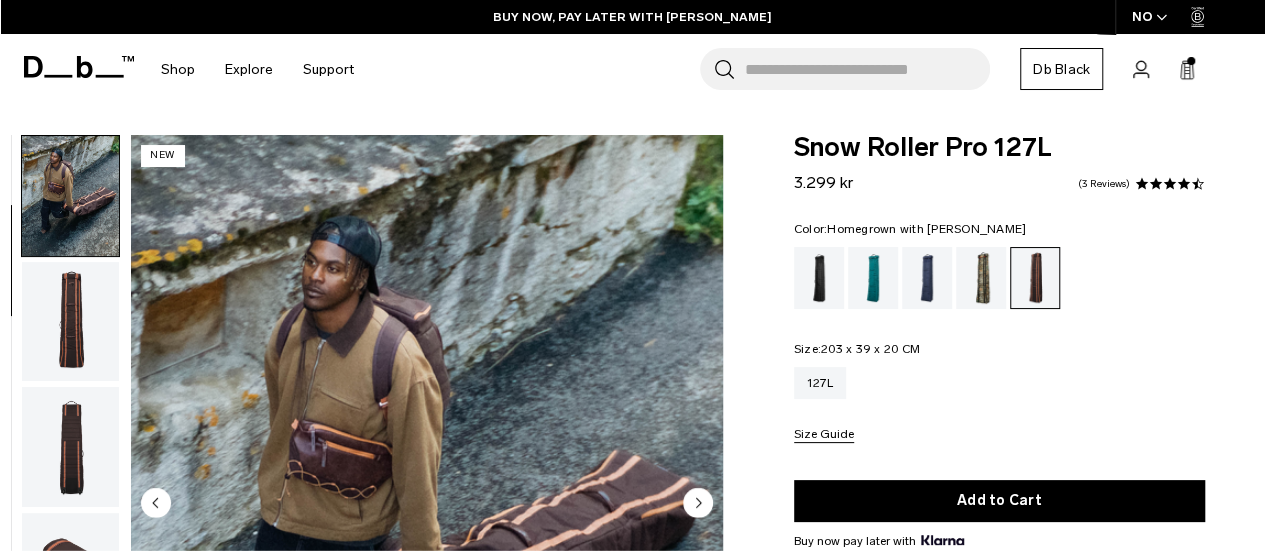 click at bounding box center [1035, 278] 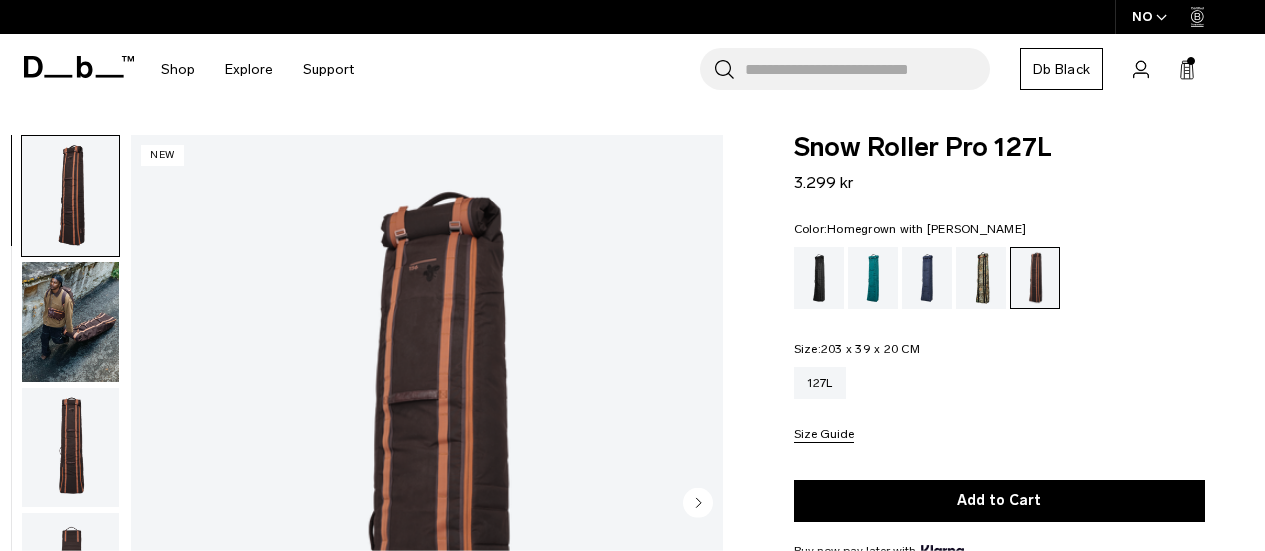 scroll, scrollTop: 0, scrollLeft: 0, axis: both 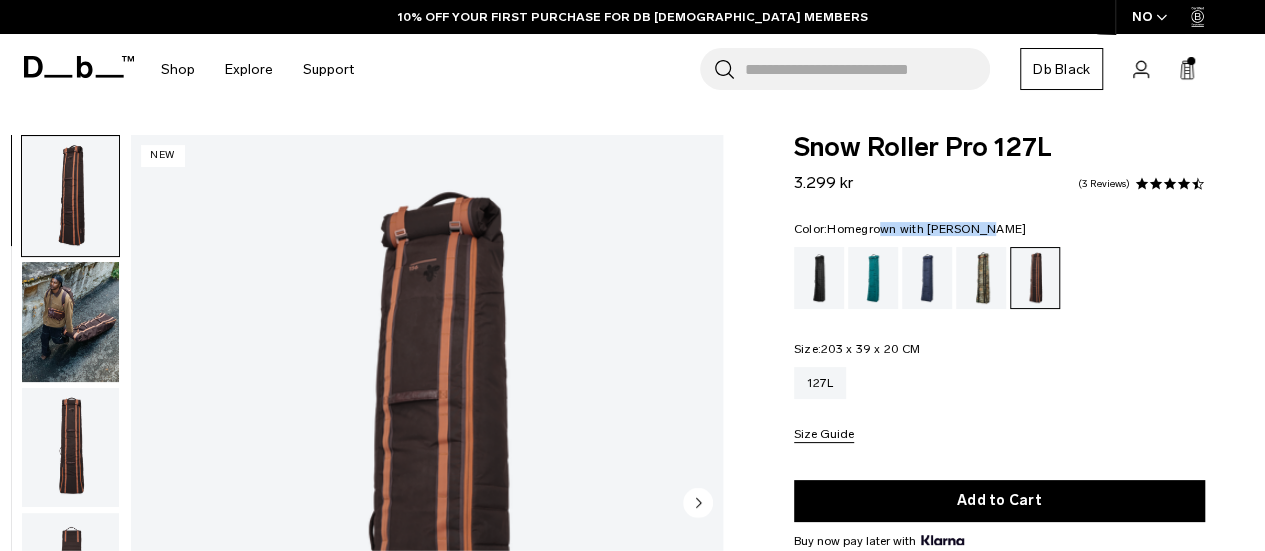 drag, startPoint x: 829, startPoint y: 231, endPoint x: 928, endPoint y: 226, distance: 99.12618 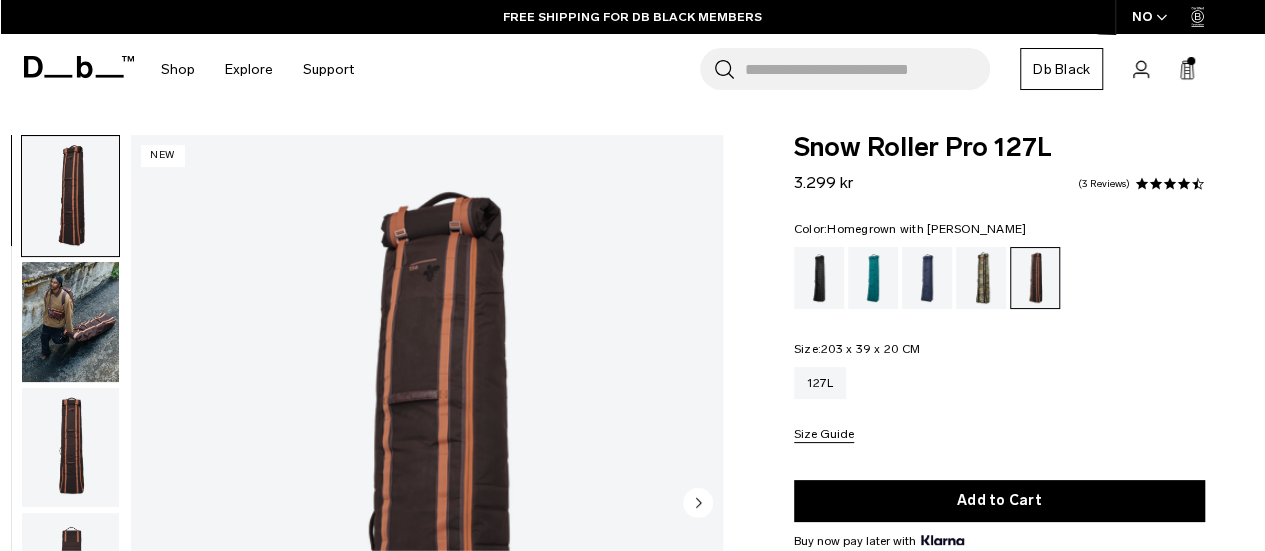 scroll, scrollTop: 0, scrollLeft: 0, axis: both 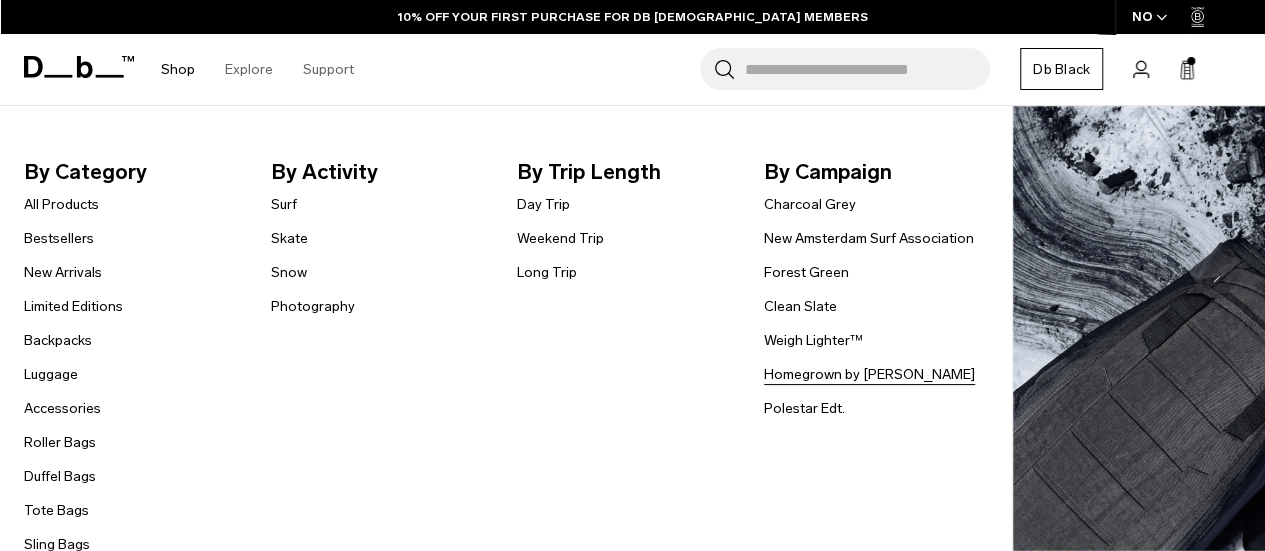 click on "Homegrown by [PERSON_NAME]" at bounding box center [869, 374] 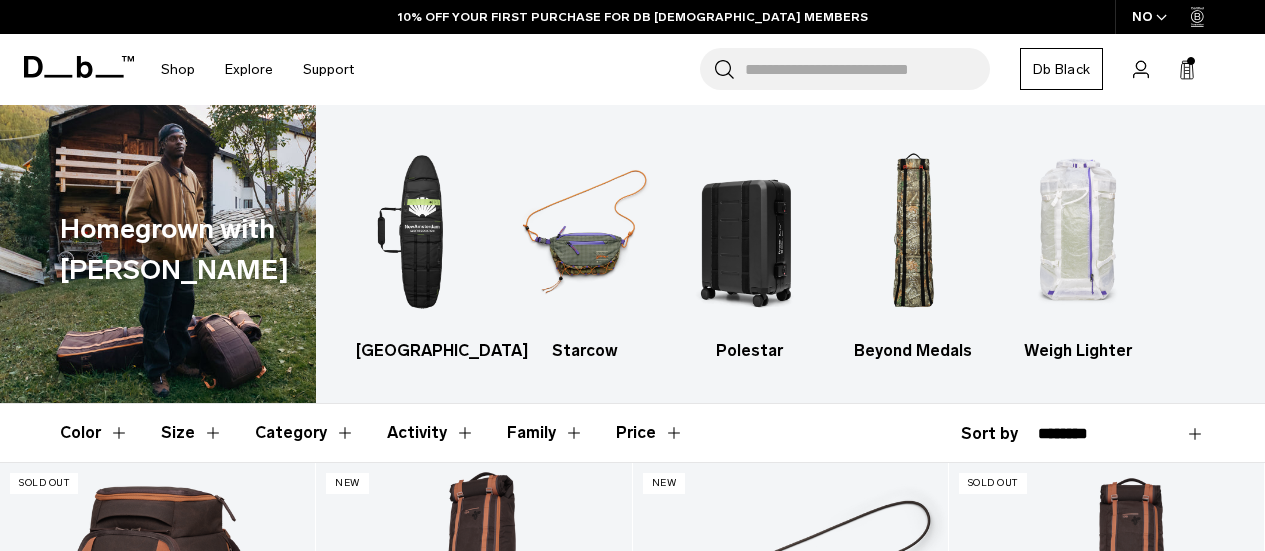 scroll, scrollTop: 300, scrollLeft: 0, axis: vertical 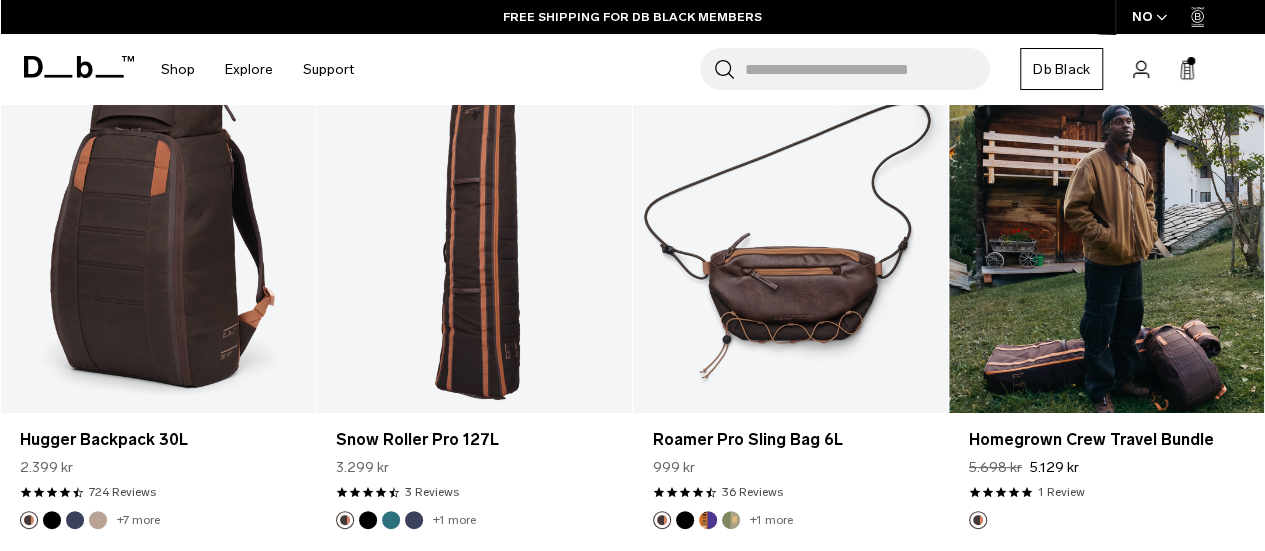 click at bounding box center (1106, 238) 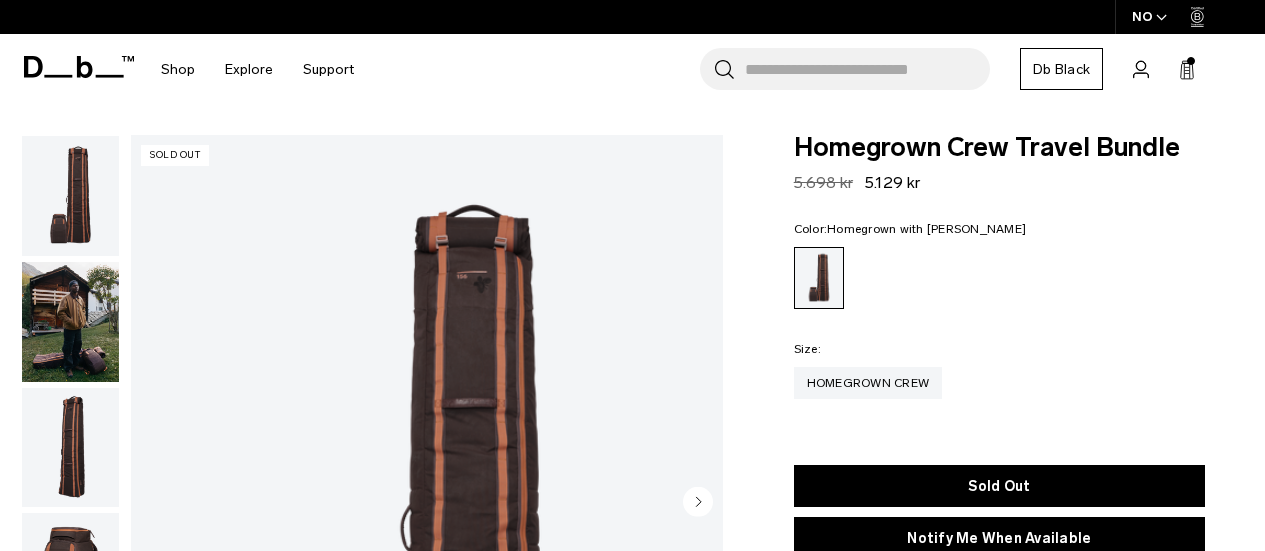 scroll, scrollTop: 0, scrollLeft: 0, axis: both 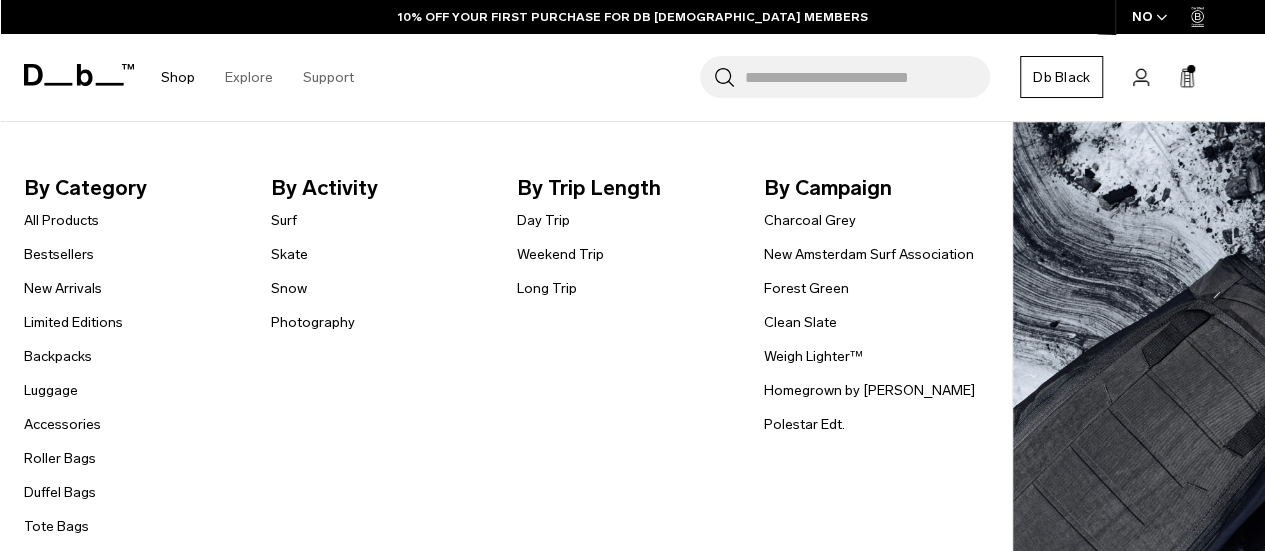 click on "Shop" at bounding box center [178, 77] 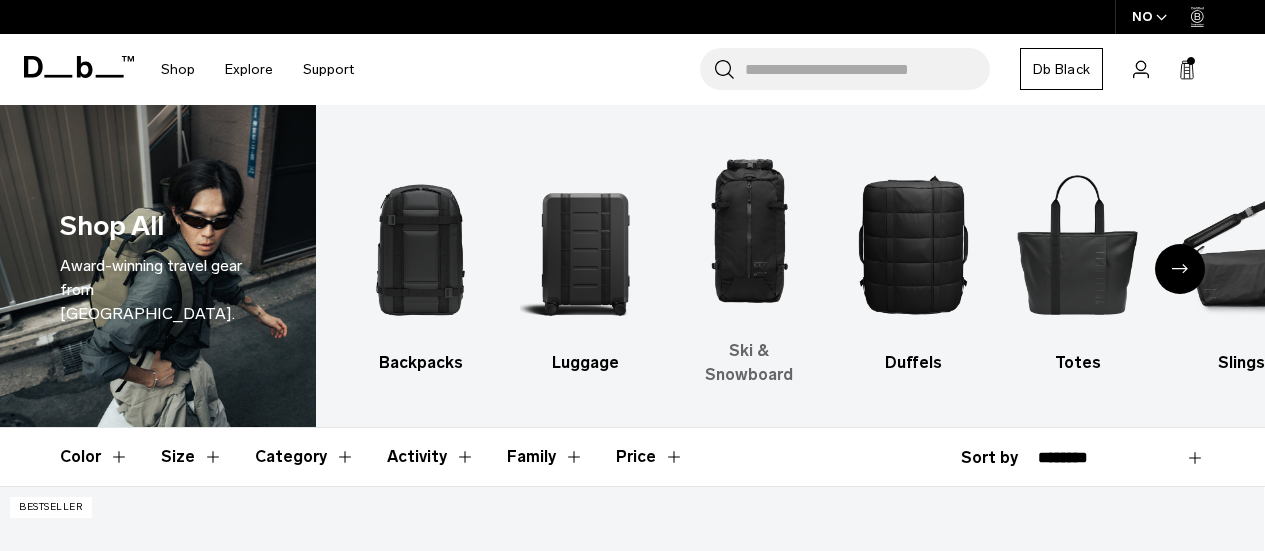 scroll, scrollTop: 0, scrollLeft: 0, axis: both 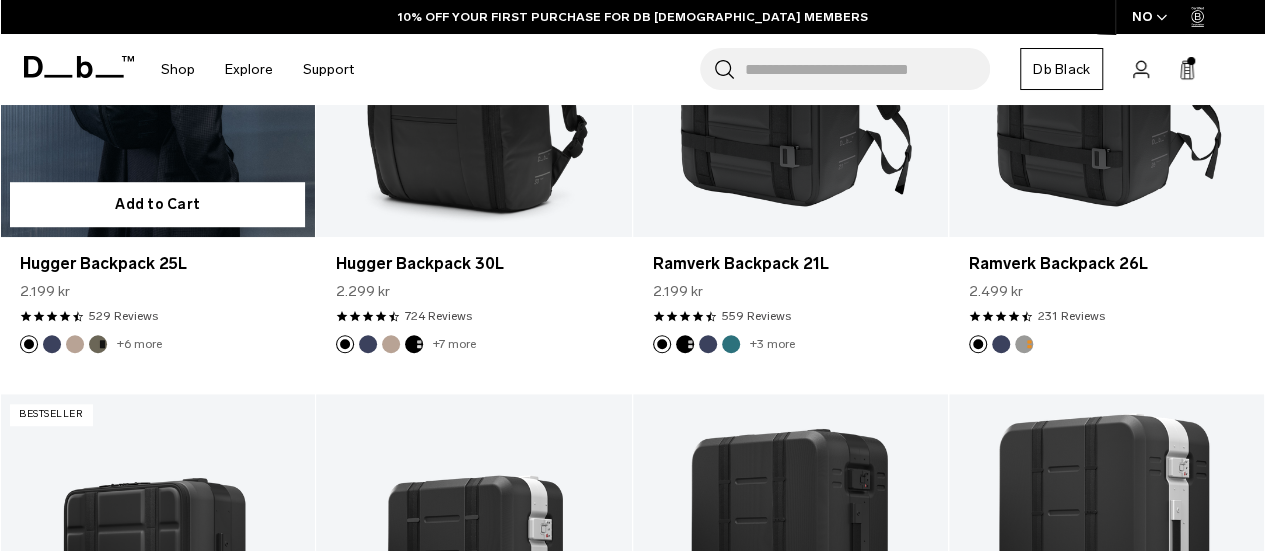 click on "+6 more" at bounding box center [139, 344] 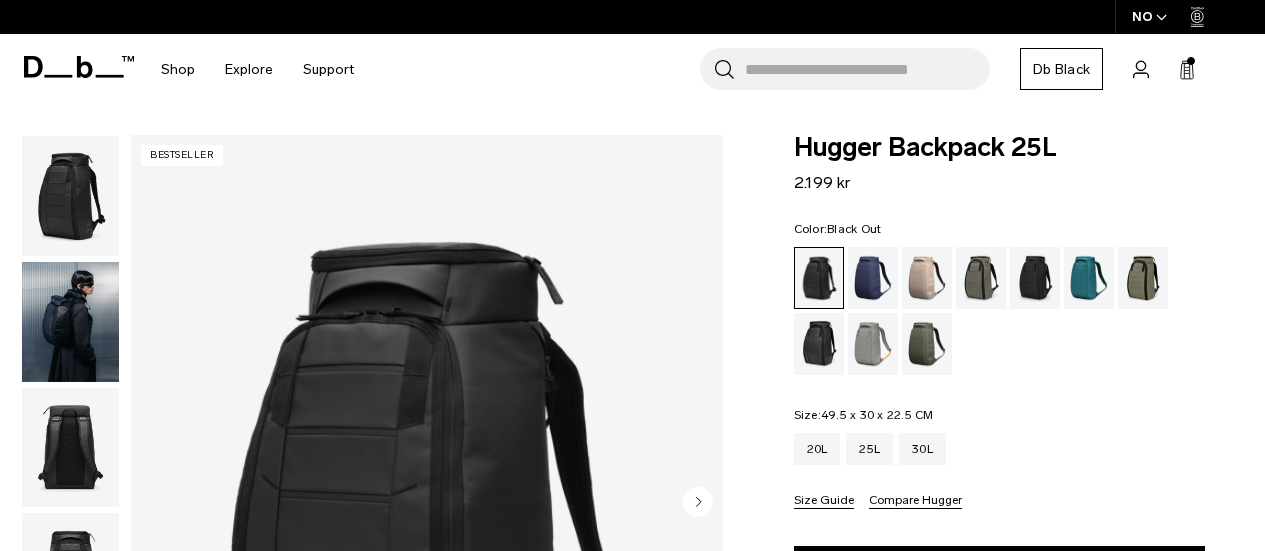 scroll, scrollTop: 0, scrollLeft: 0, axis: both 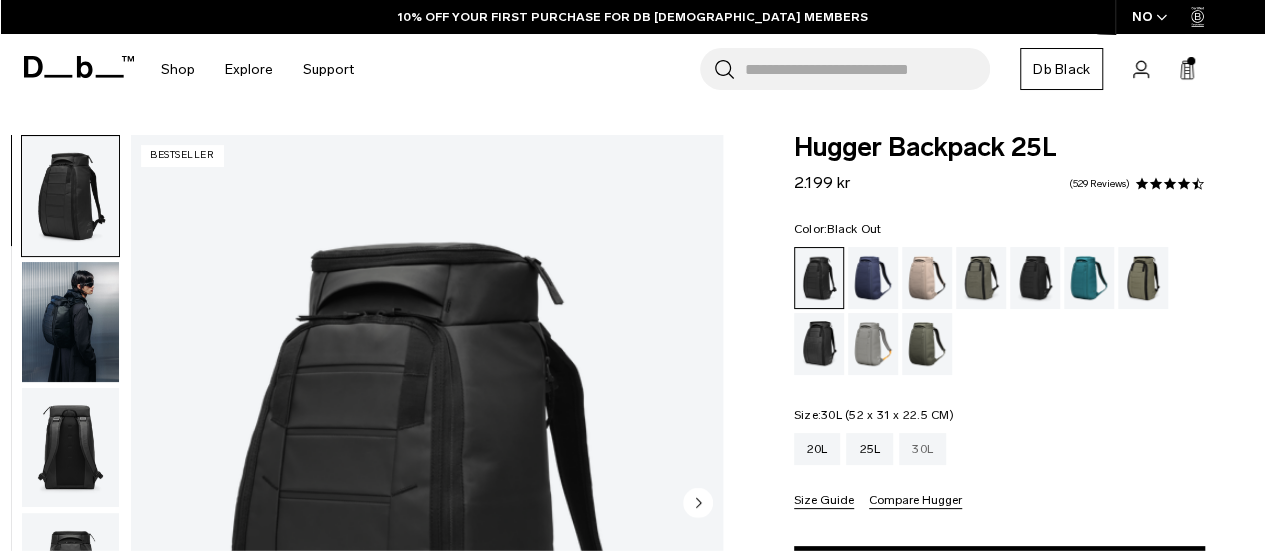 click on "30L" at bounding box center [922, 449] 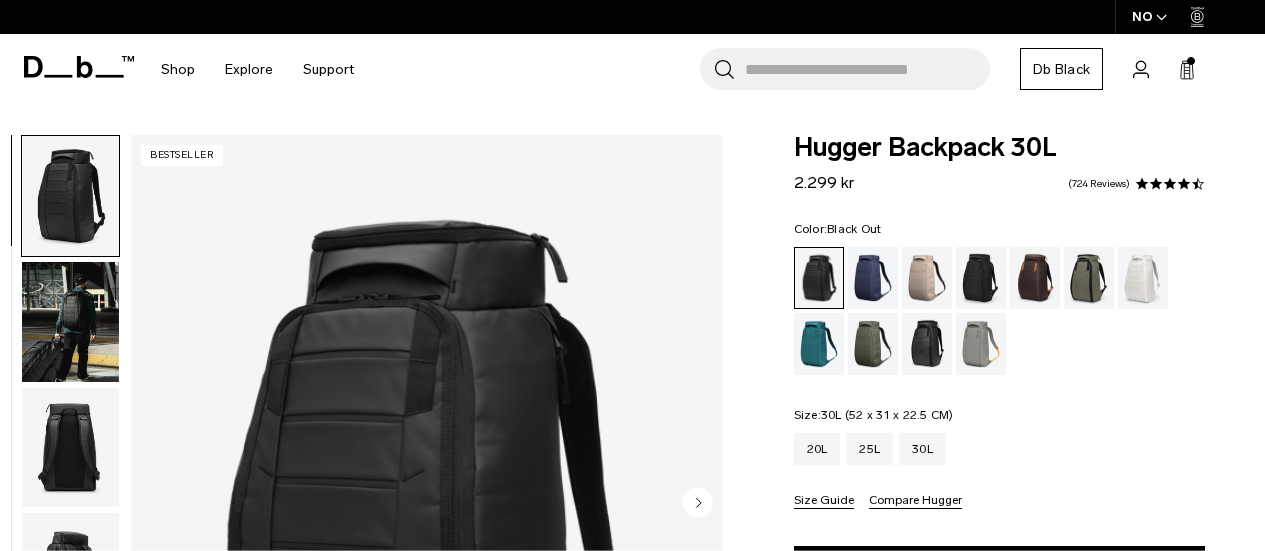 scroll, scrollTop: 0, scrollLeft: 0, axis: both 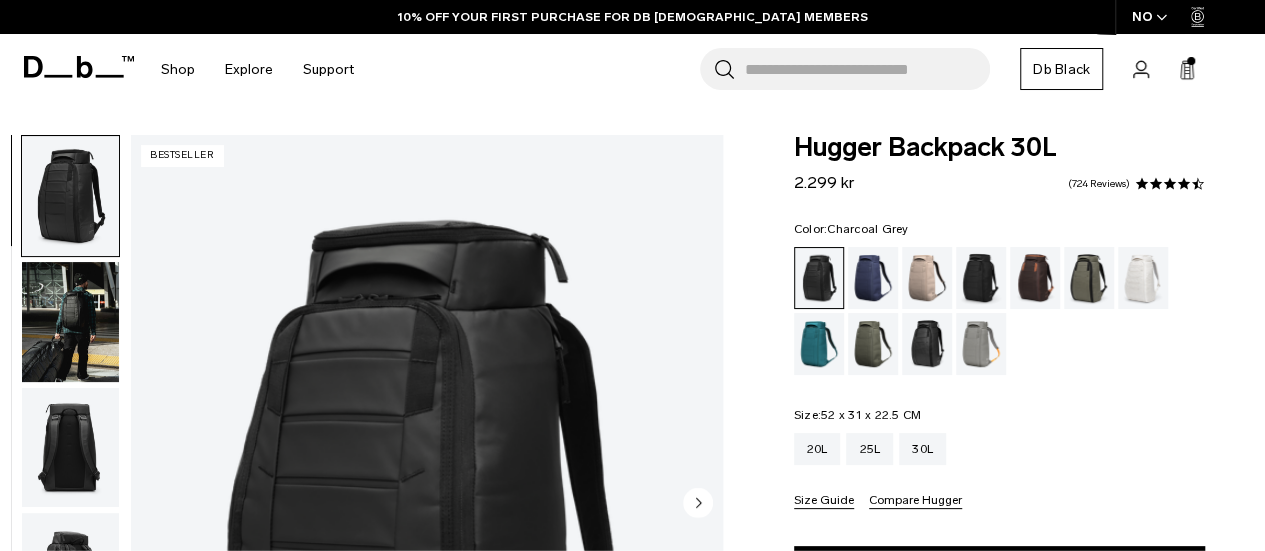 drag, startPoint x: 981, startPoint y: 275, endPoint x: 966, endPoint y: 304, distance: 32.649654 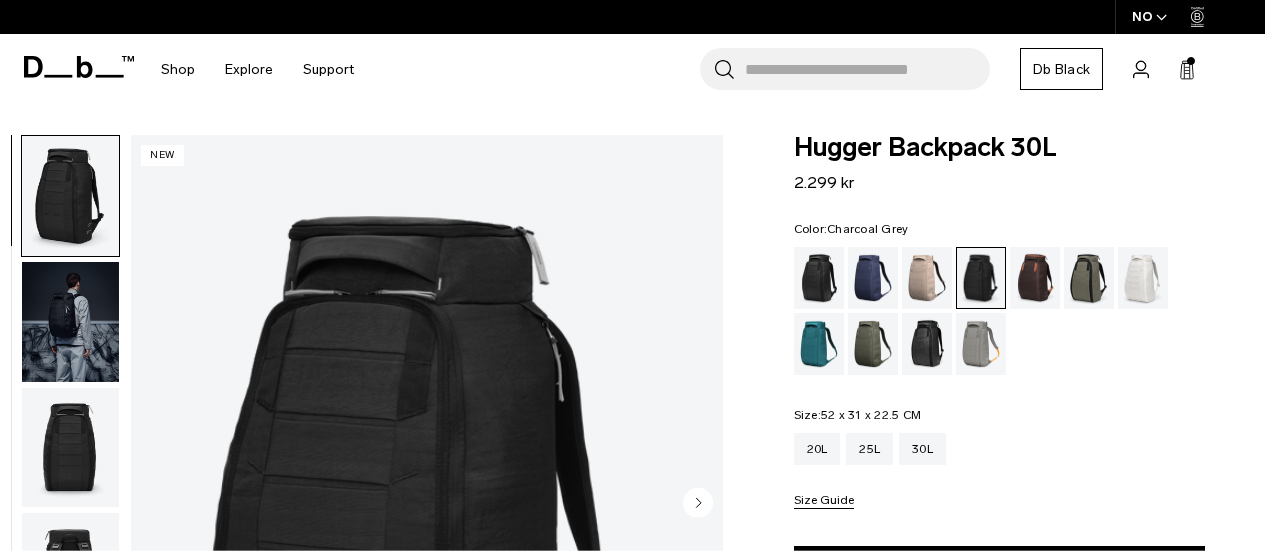 scroll, scrollTop: 100, scrollLeft: 0, axis: vertical 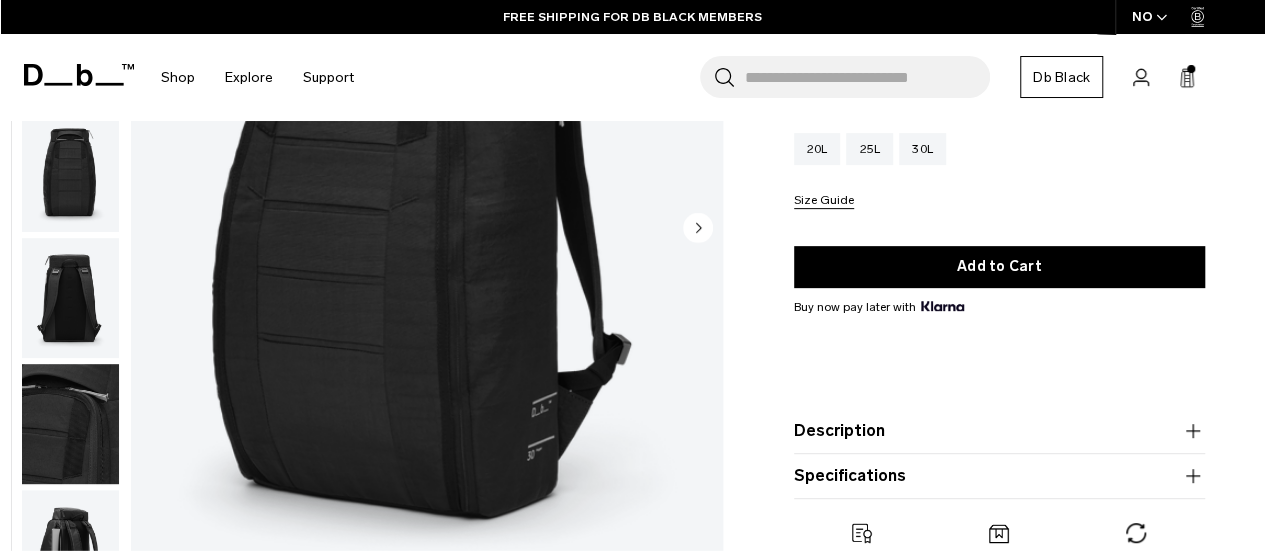 click at bounding box center [70, 299] 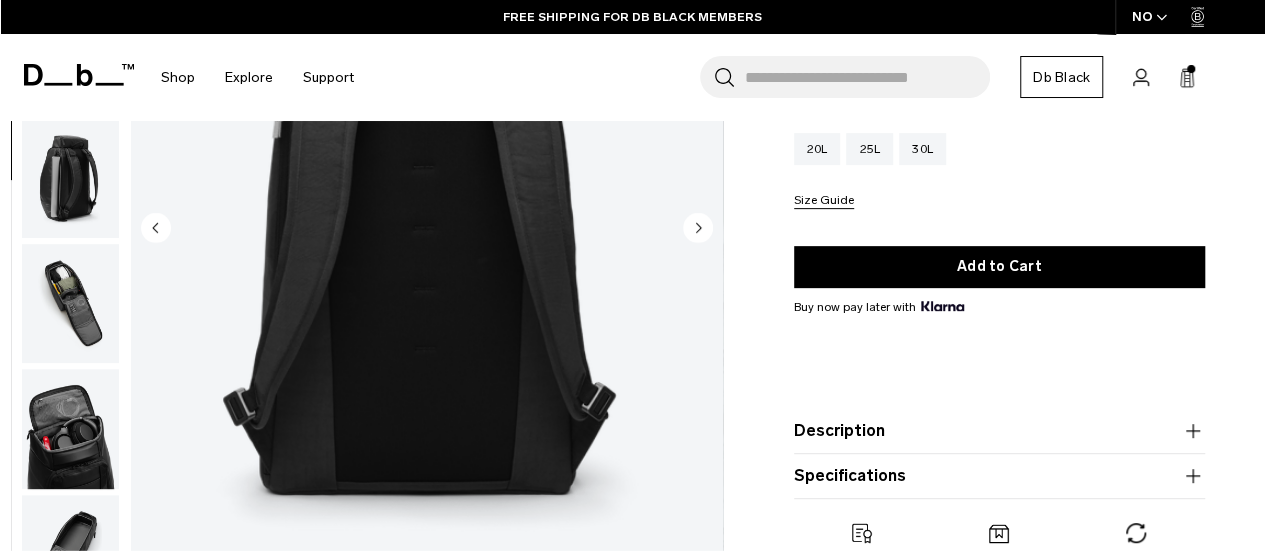 scroll, scrollTop: 378, scrollLeft: 0, axis: vertical 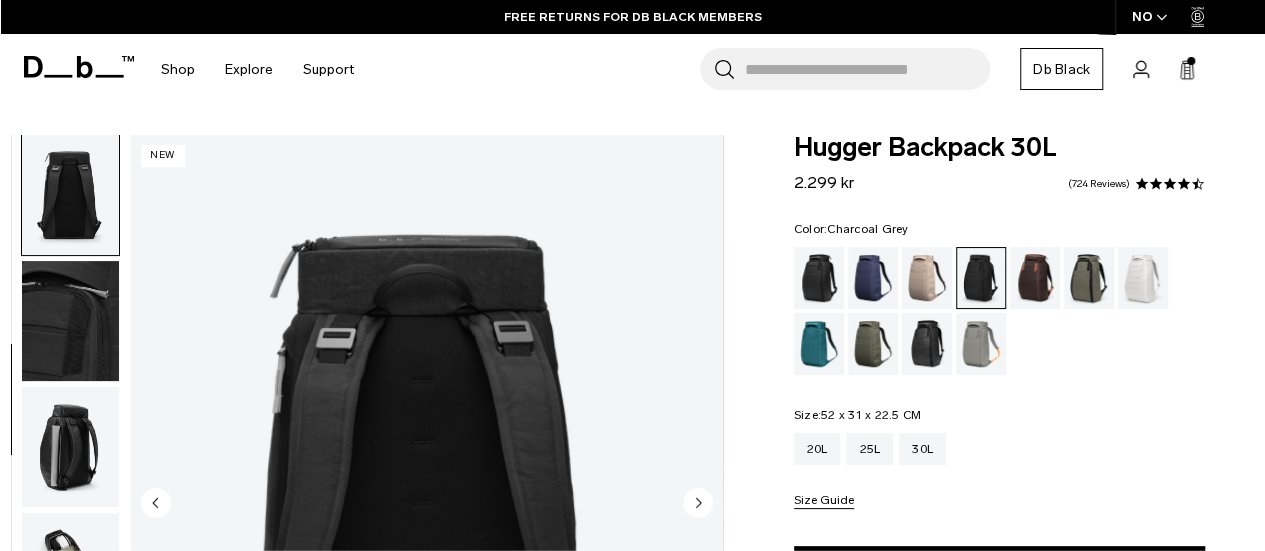 click at bounding box center [70, 321] 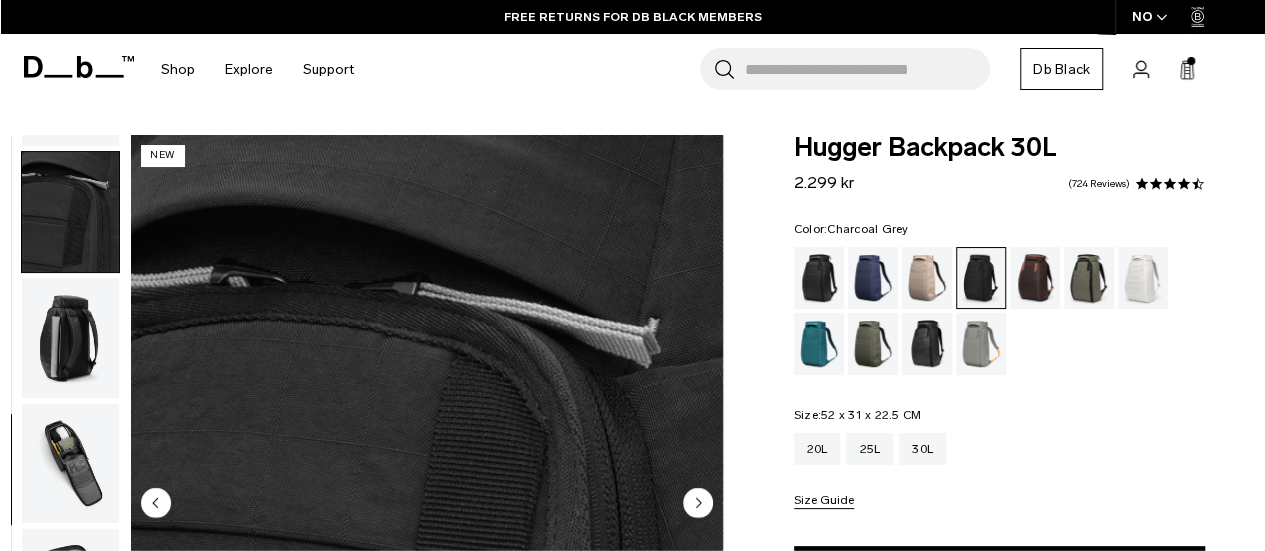 scroll, scrollTop: 504, scrollLeft: 0, axis: vertical 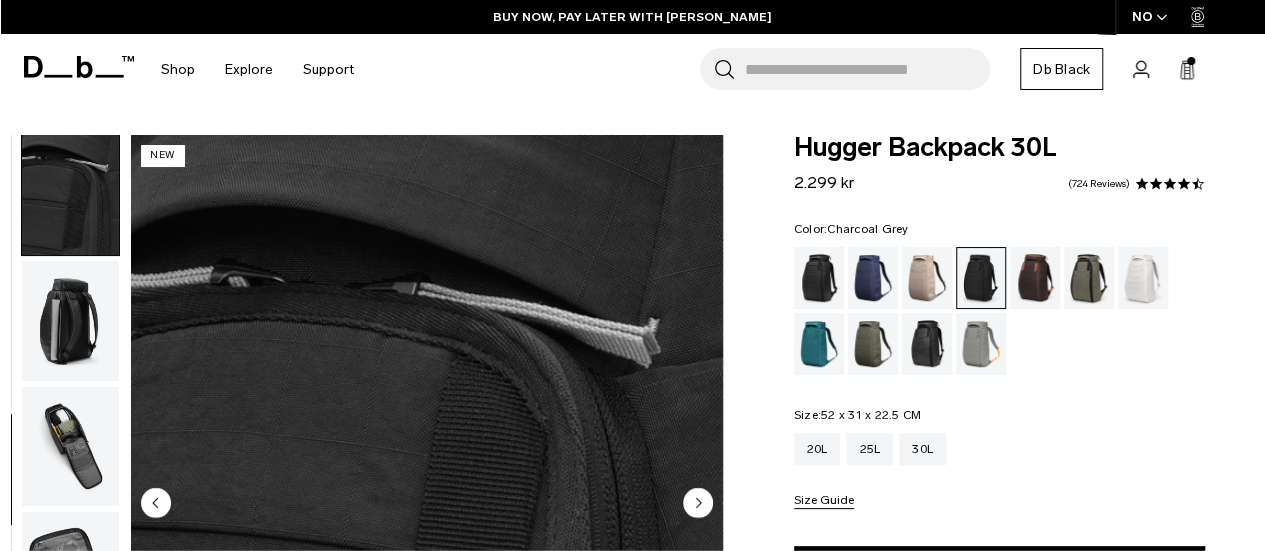 click at bounding box center [70, 321] 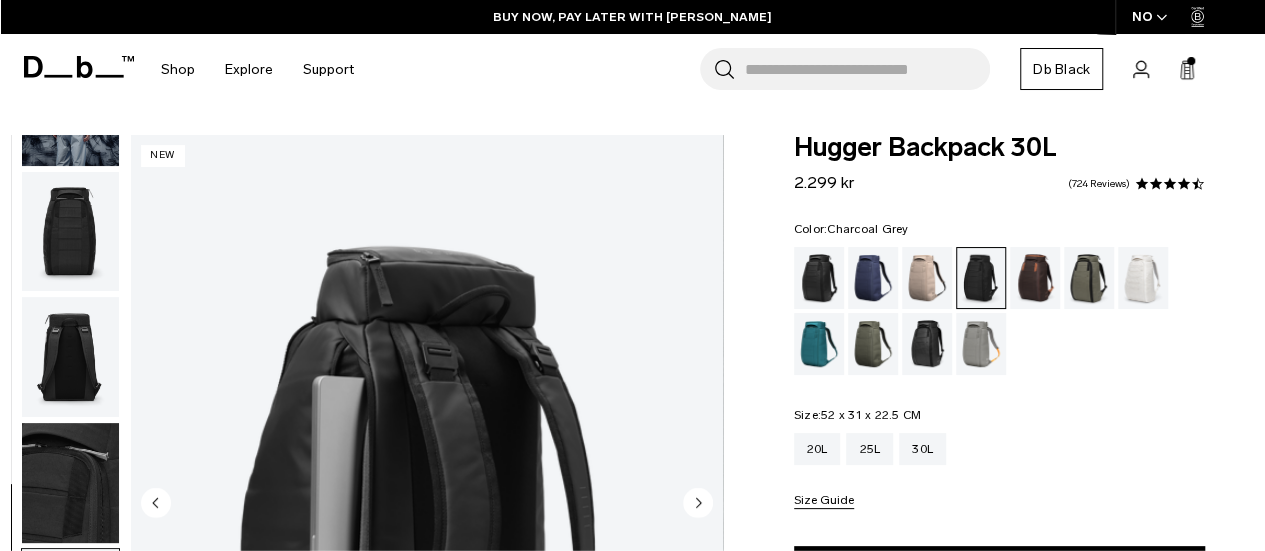 scroll, scrollTop: 116, scrollLeft: 0, axis: vertical 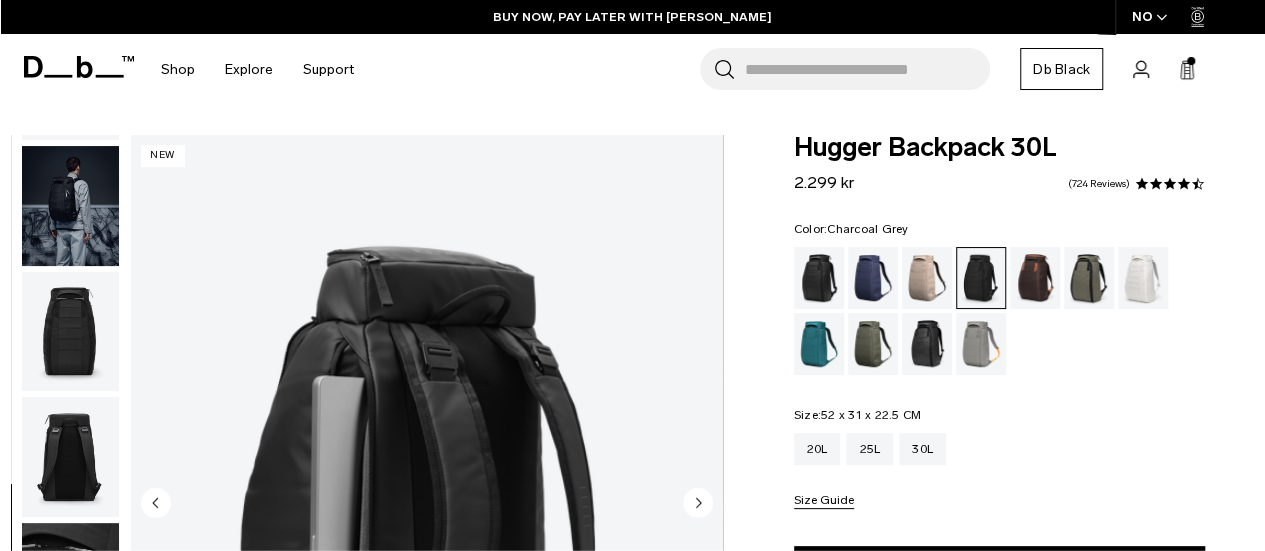 click at bounding box center (70, 206) 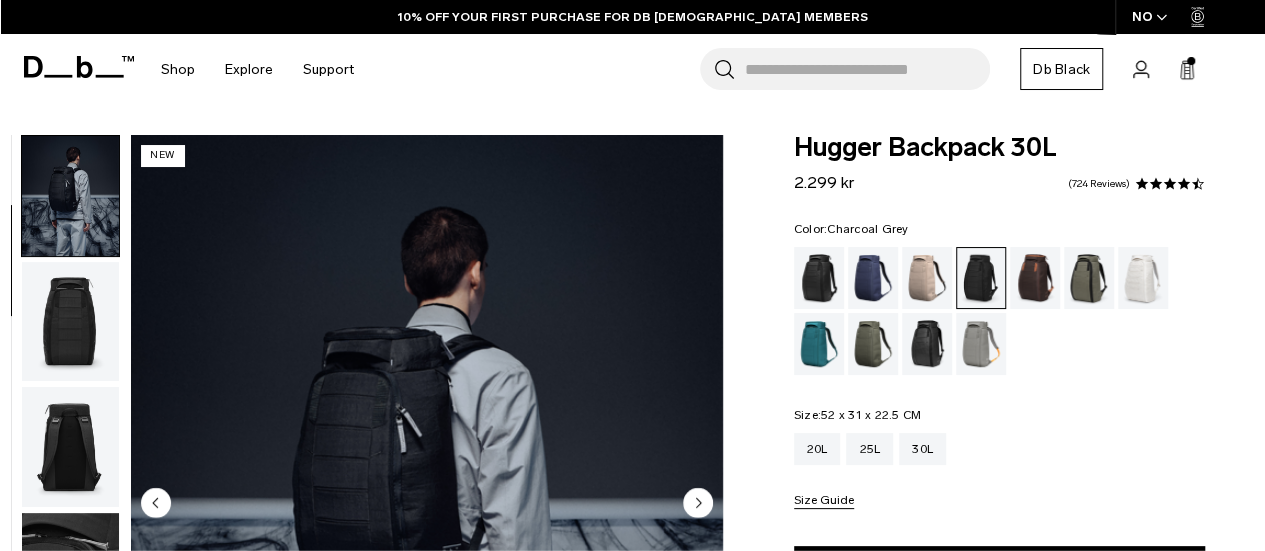 click at bounding box center [70, 447] 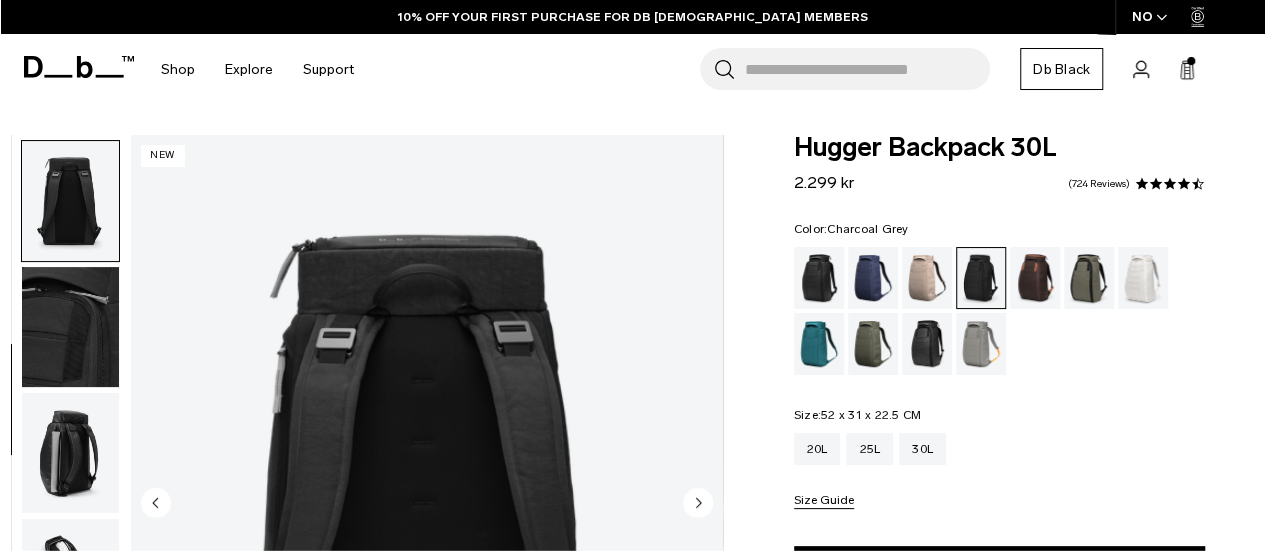 scroll, scrollTop: 378, scrollLeft: 0, axis: vertical 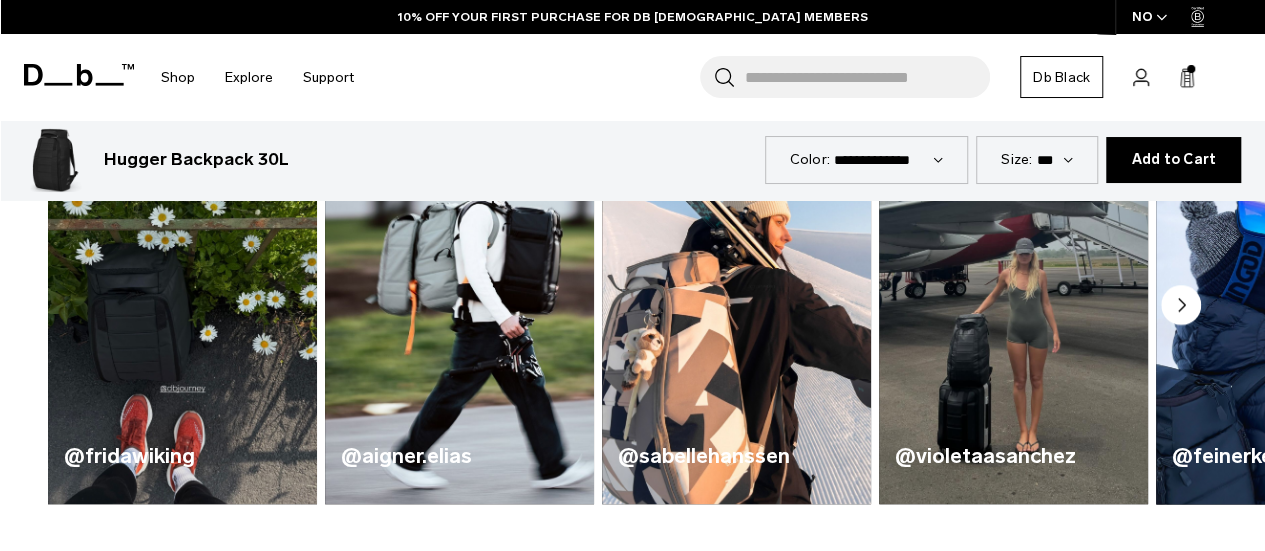type 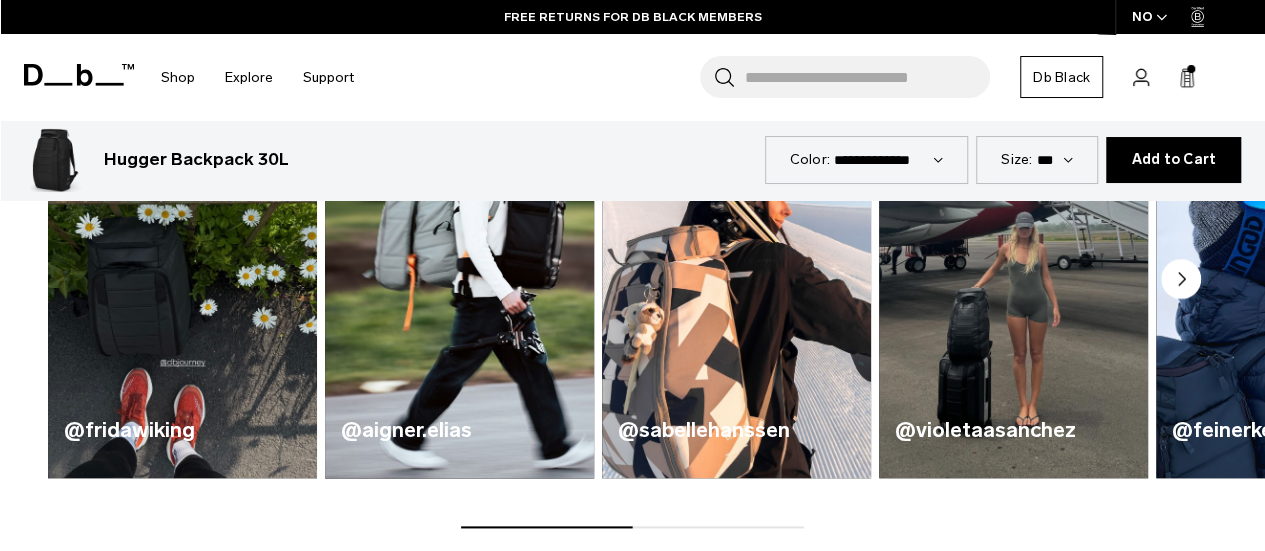 scroll, scrollTop: 900, scrollLeft: 0, axis: vertical 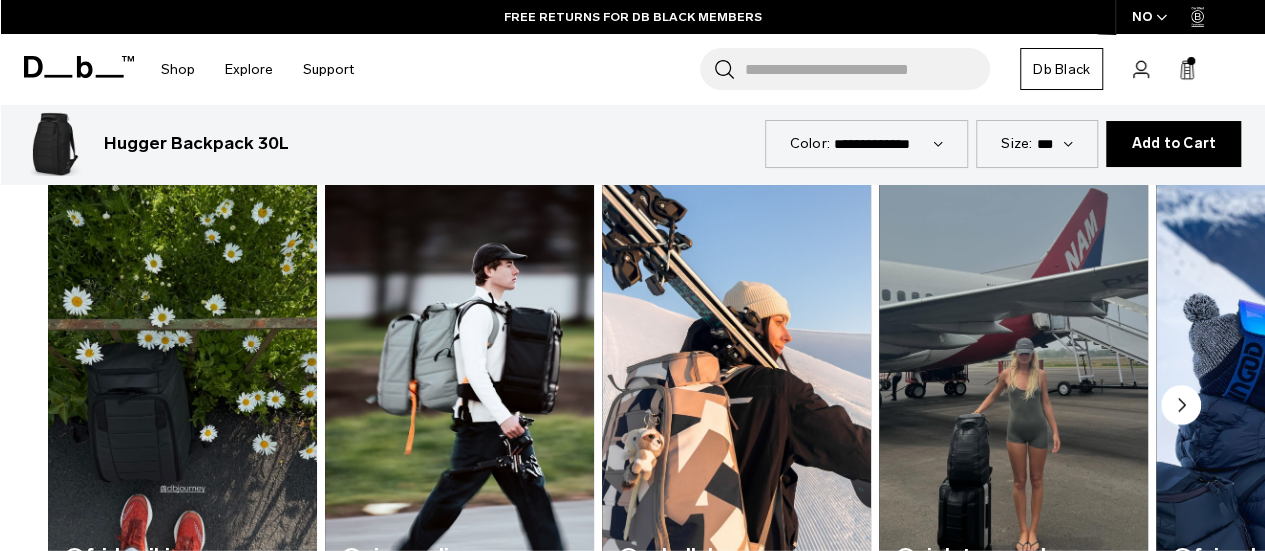 click 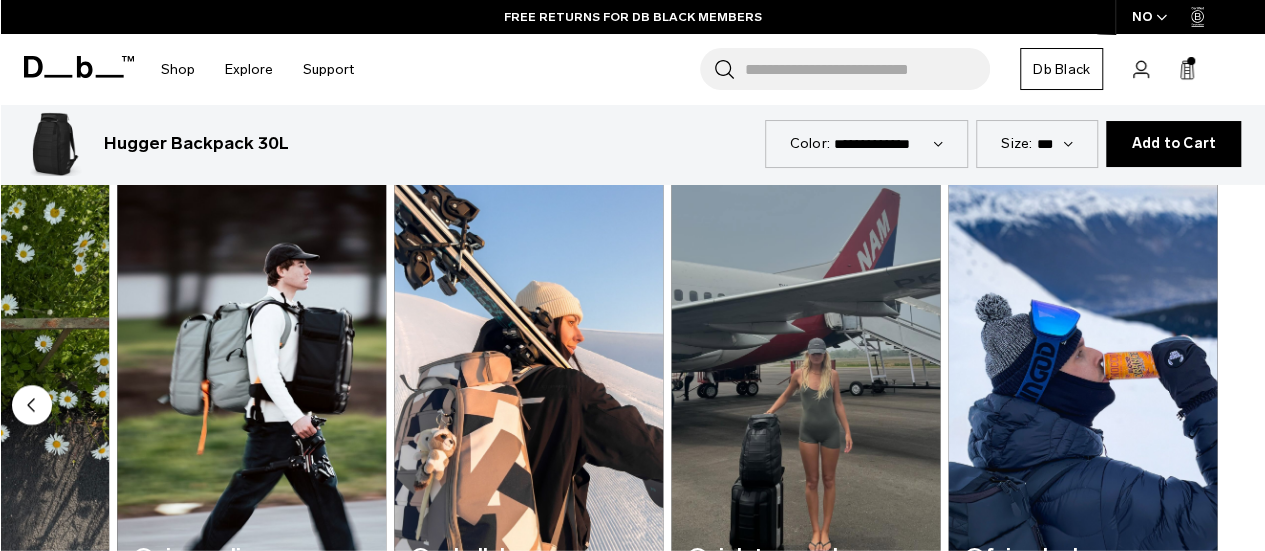 click at bounding box center [1082, 382] 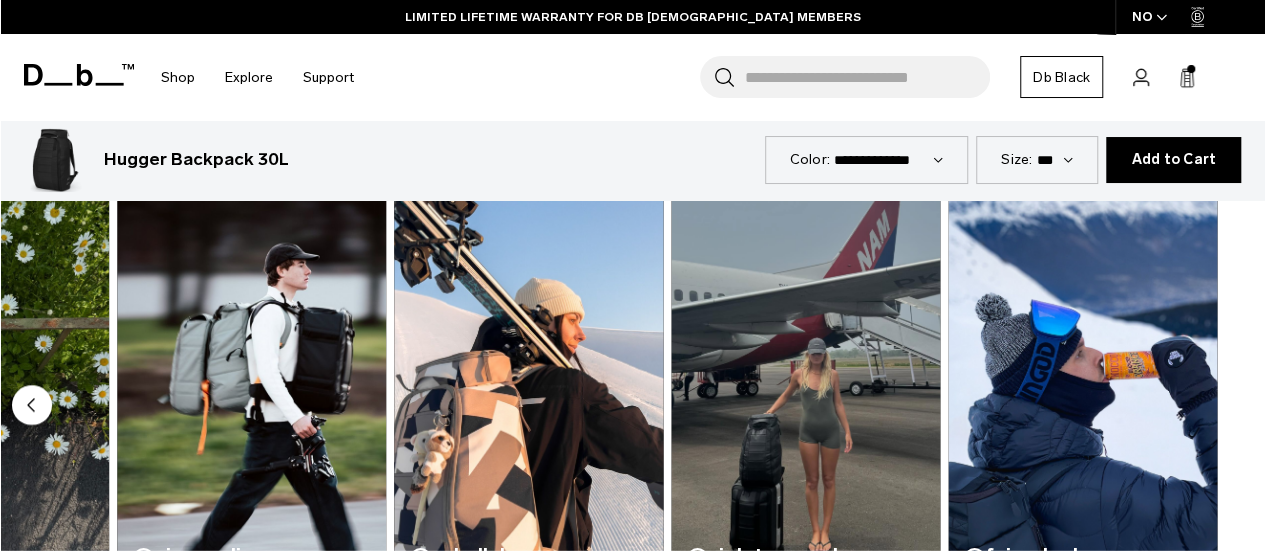scroll, scrollTop: 1000, scrollLeft: 0, axis: vertical 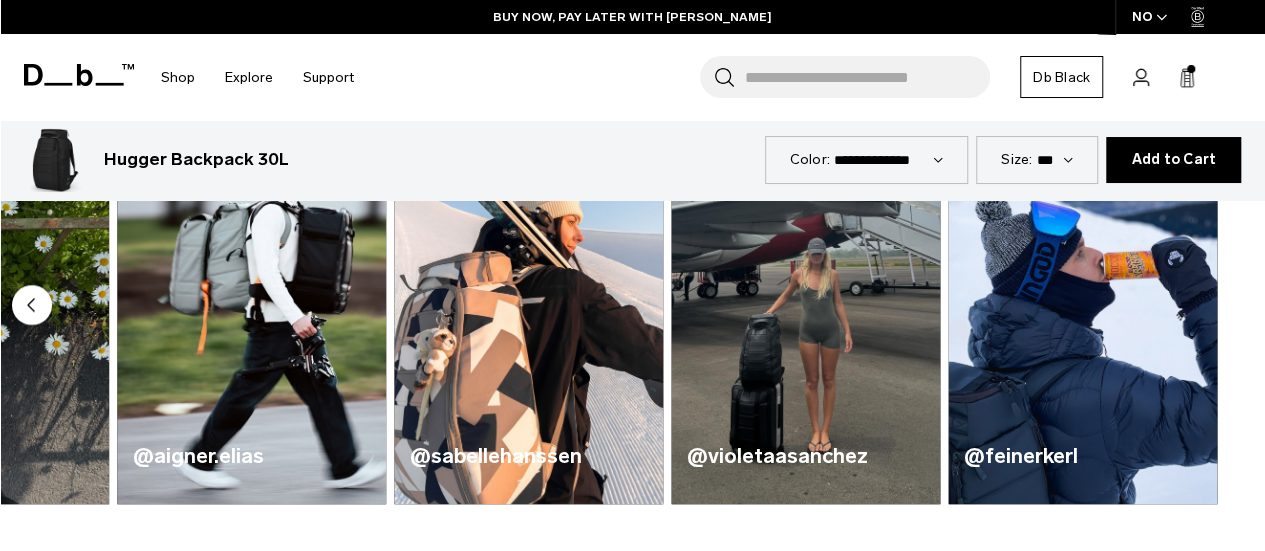 click 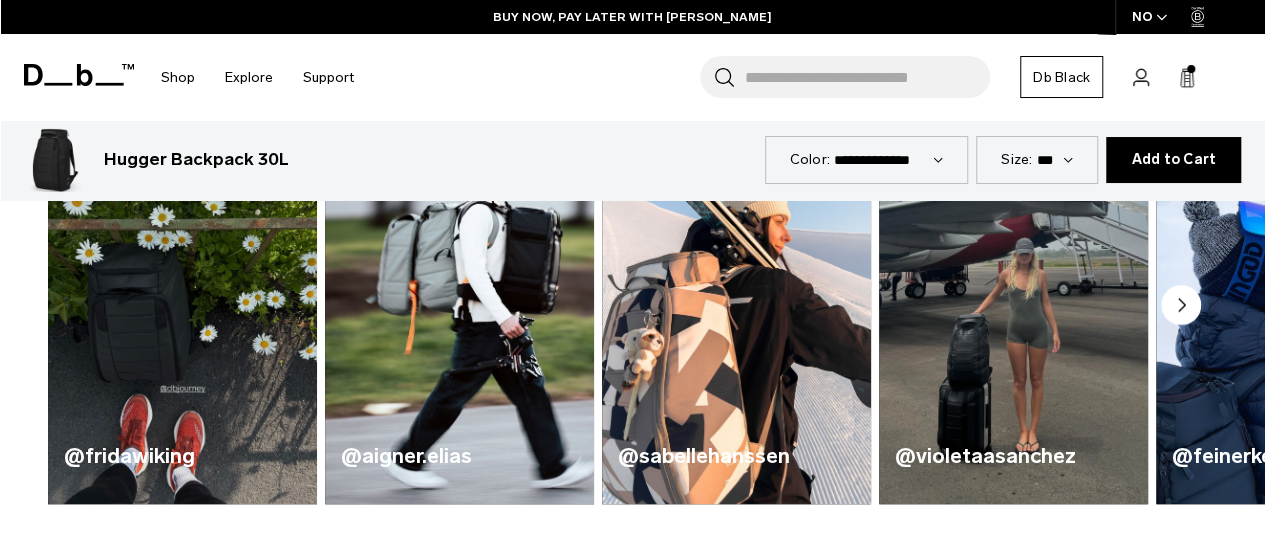 click on "@fridawiking
@aigner.elias
@sabellehanssen
@violetaasanchez
@feinerkerl" at bounding box center [632, 307] 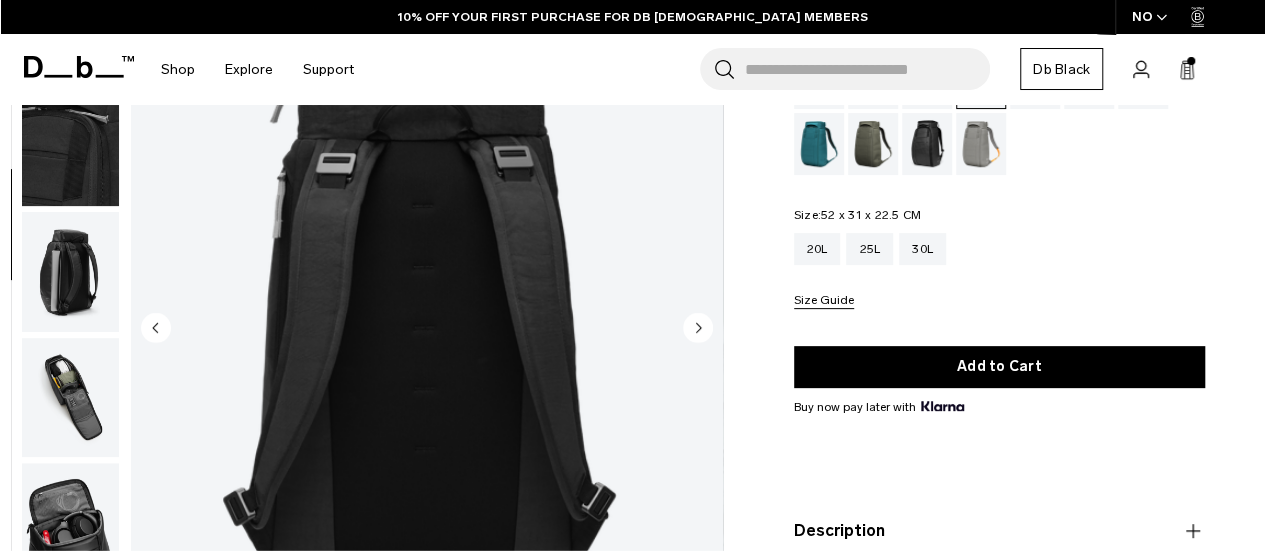 scroll, scrollTop: 0, scrollLeft: 0, axis: both 